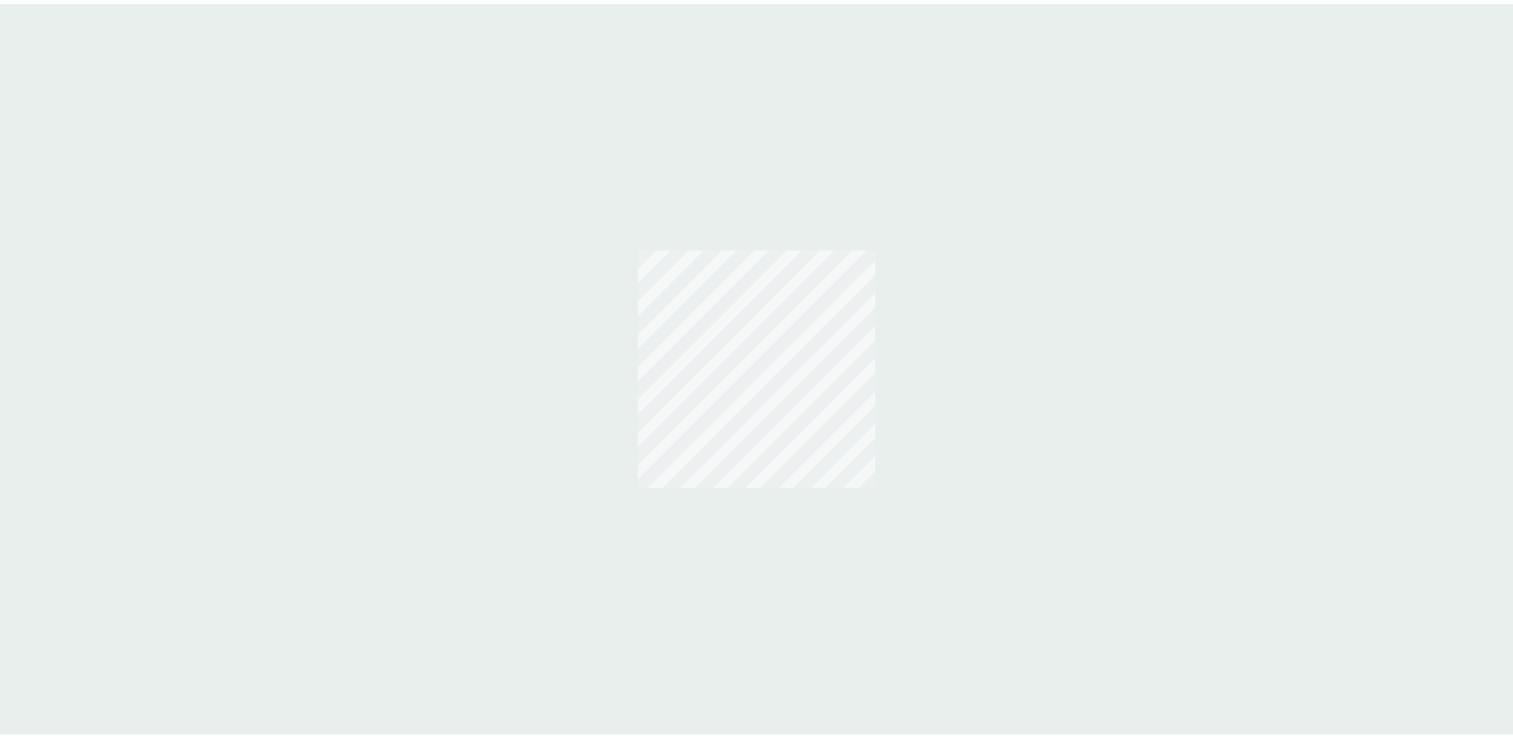 scroll, scrollTop: 0, scrollLeft: 0, axis: both 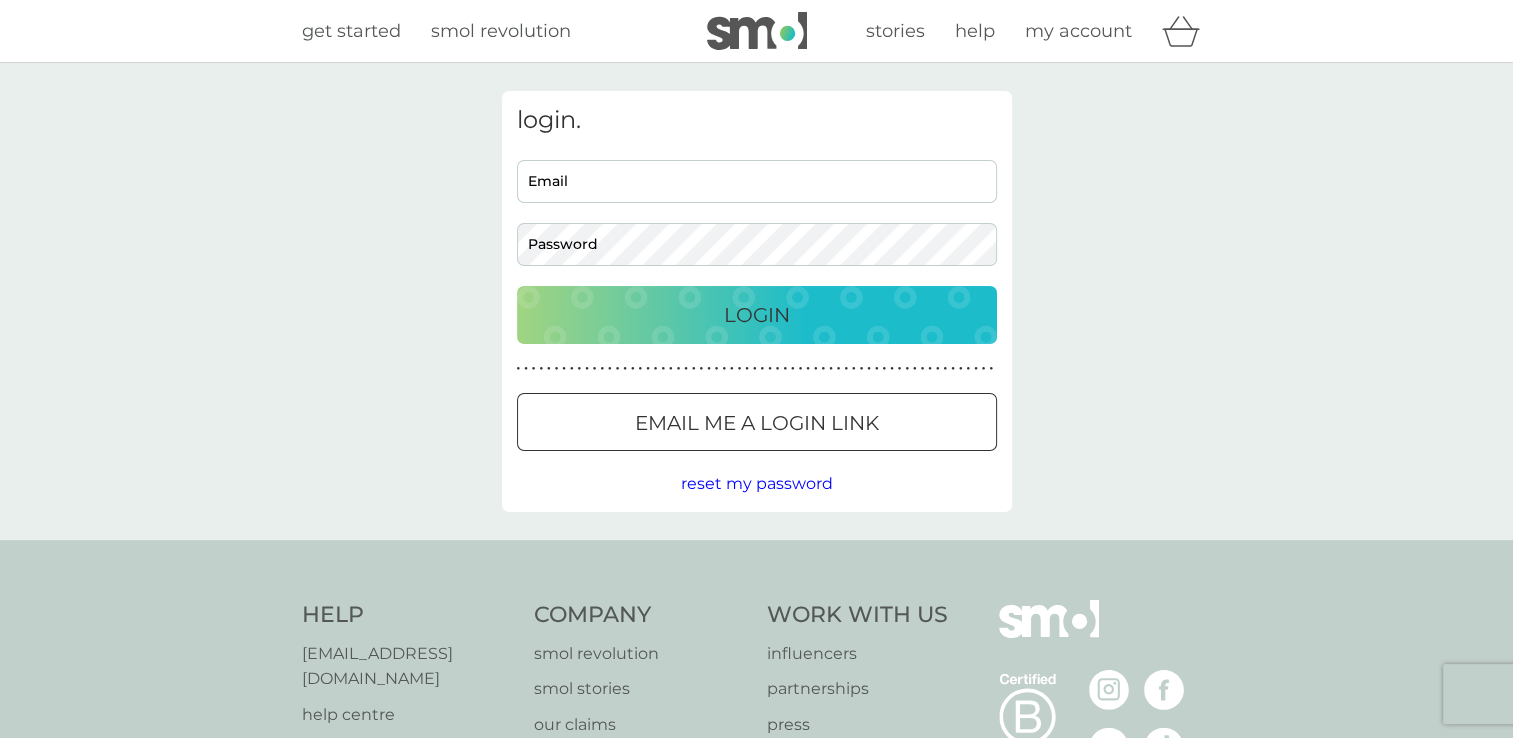 type on "[EMAIL_ADDRESS][DOMAIN_NAME]" 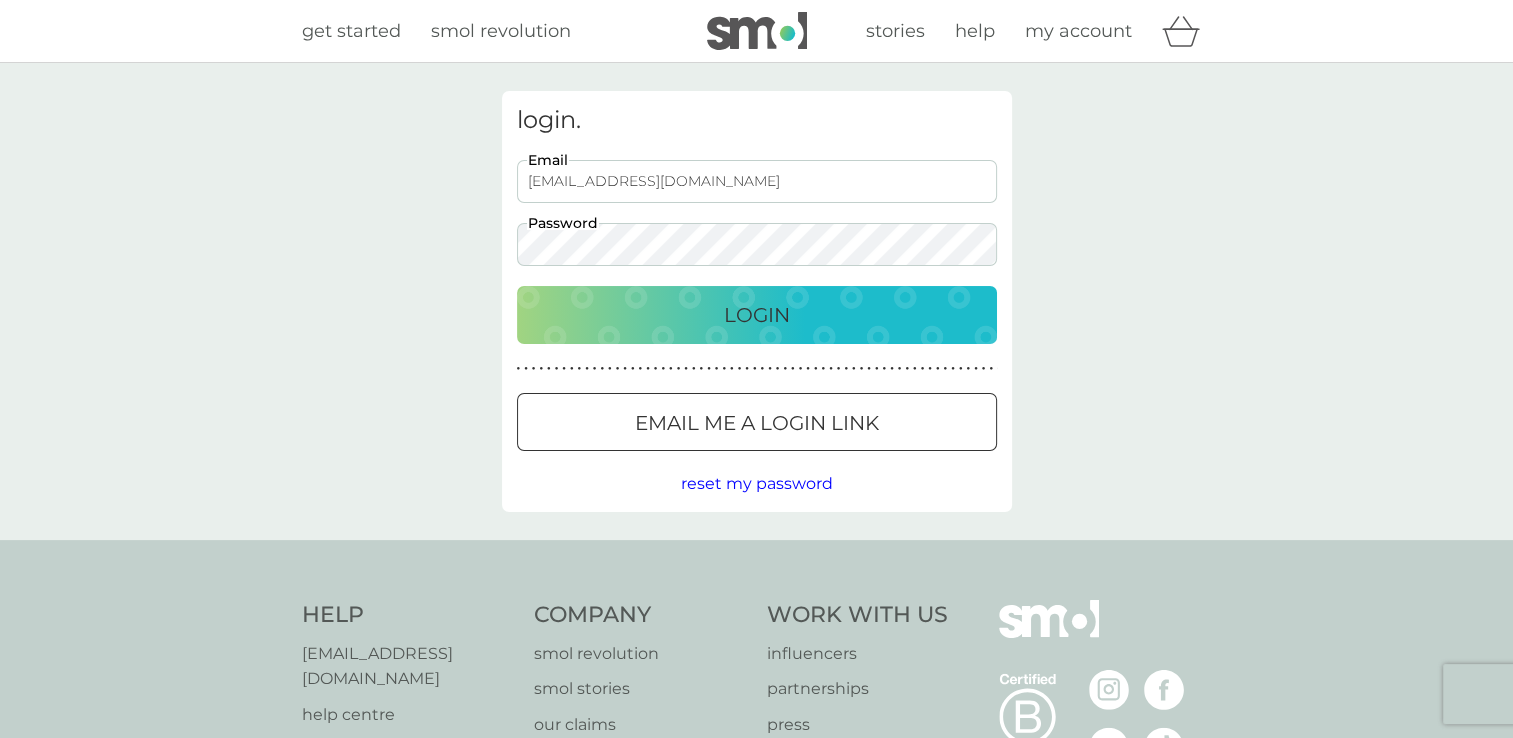 click on "login. [EMAIL_ADDRESS][DOMAIN_NAME] Email Password Login ● ● ● ● ● ● ● ● ● ● ● ● ● ● ● ● ● ● ● ● ● ● ● ● ● ● ● ● ● ● ● ● ● ● ● ● ● ● ● ● ● ● ● ● ● ● ● ● ● ● ● ● ● ● ● ● ● ● ● ● ● ● ● ● ● ● ● ● ● ● Email me a login link reset my password" at bounding box center [756, 301] 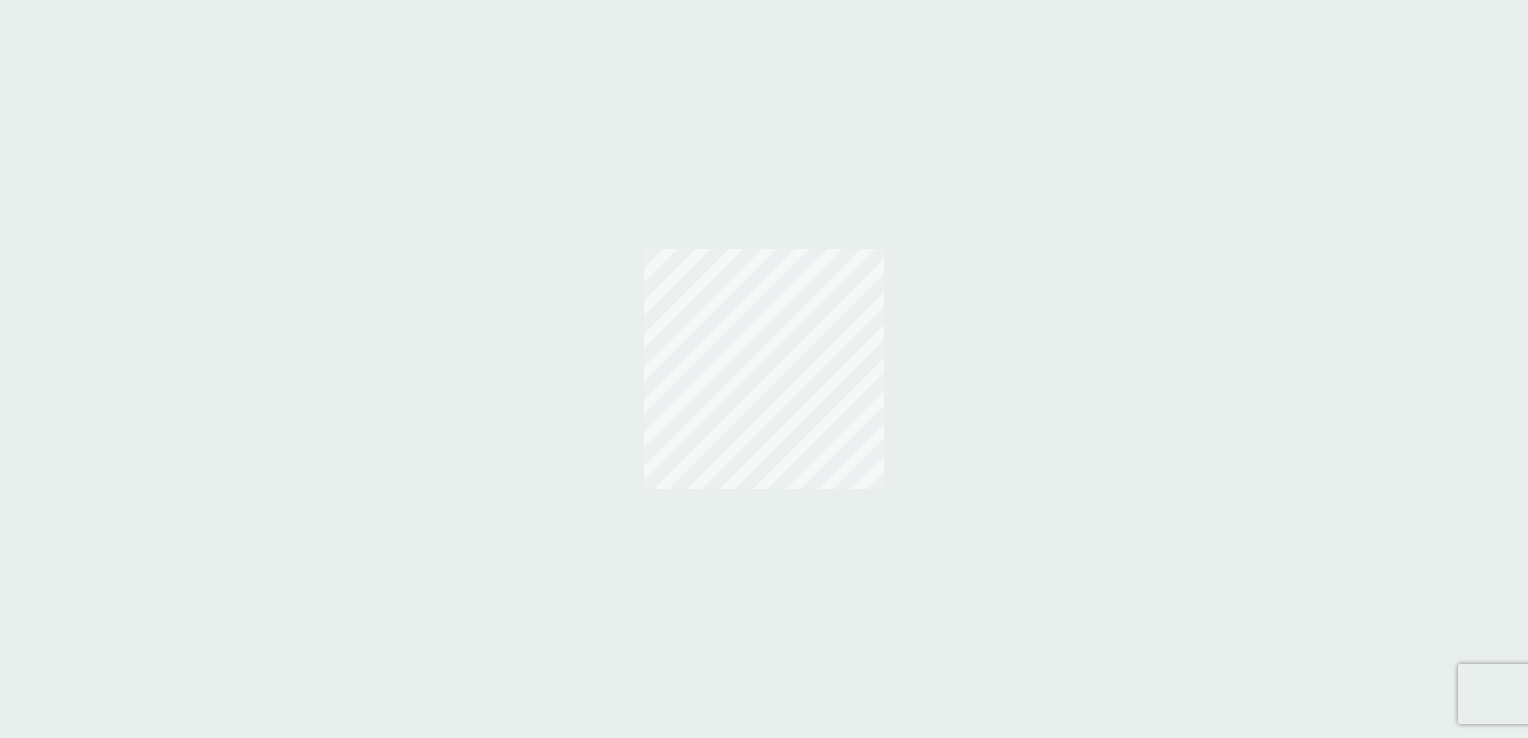 scroll, scrollTop: 0, scrollLeft: 0, axis: both 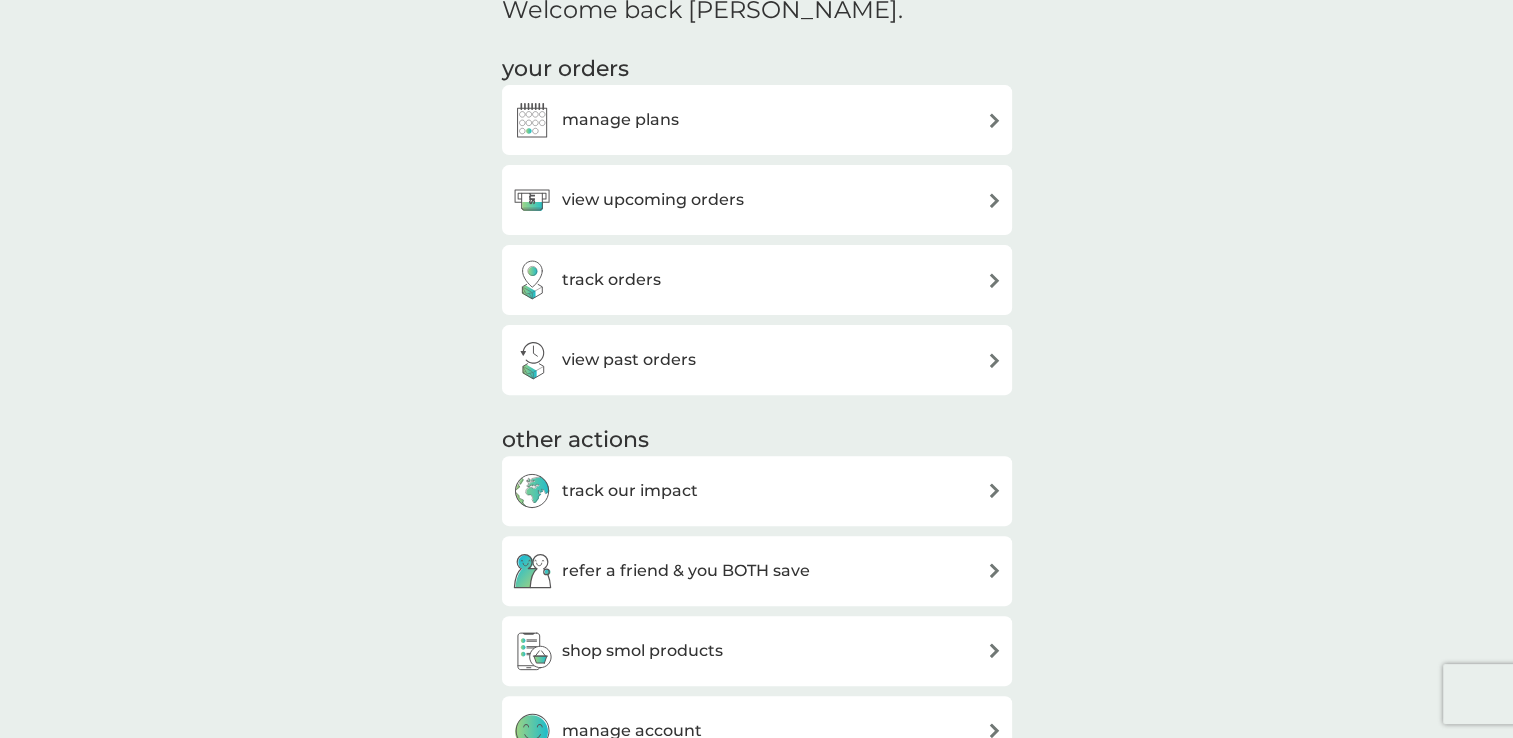 click at bounding box center [994, 200] 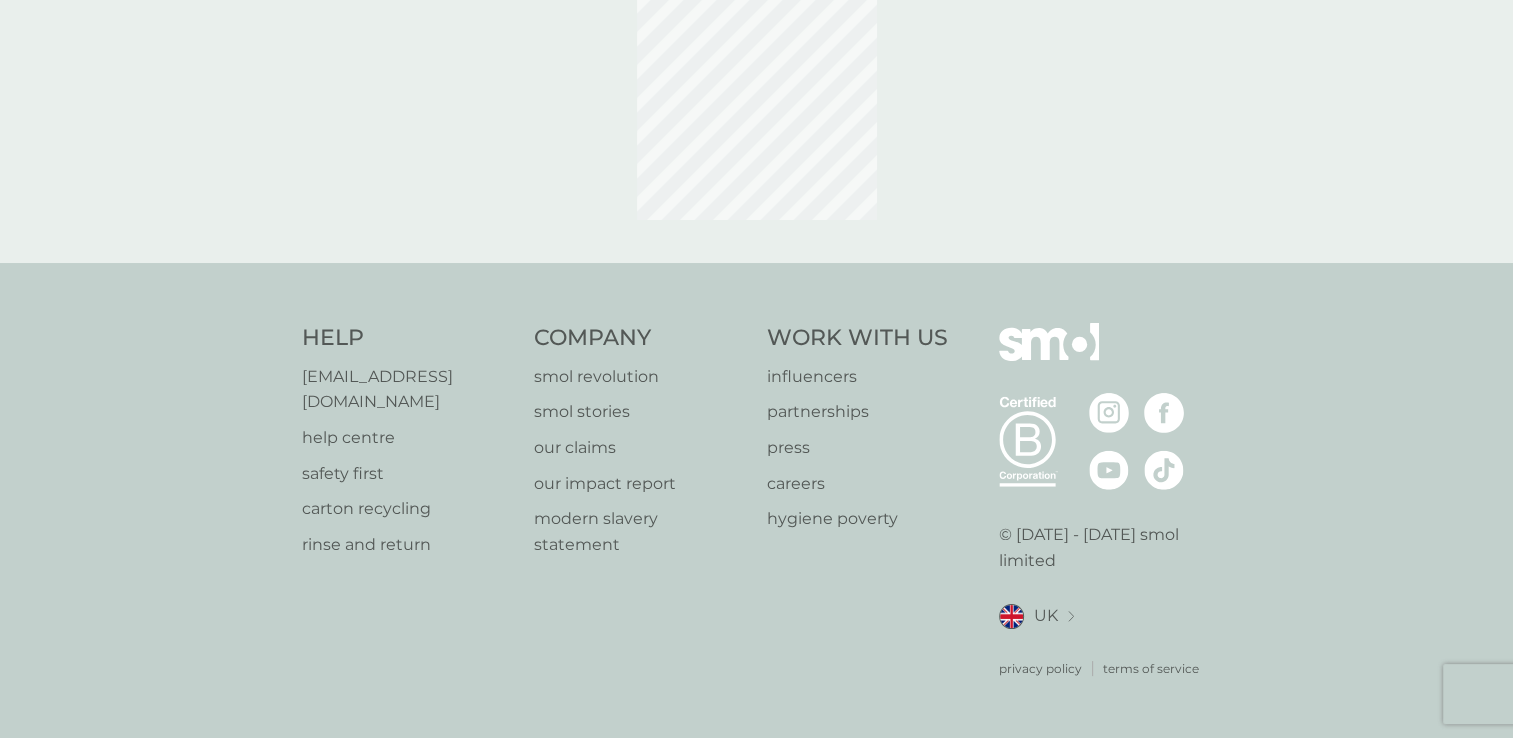 scroll, scrollTop: 0, scrollLeft: 0, axis: both 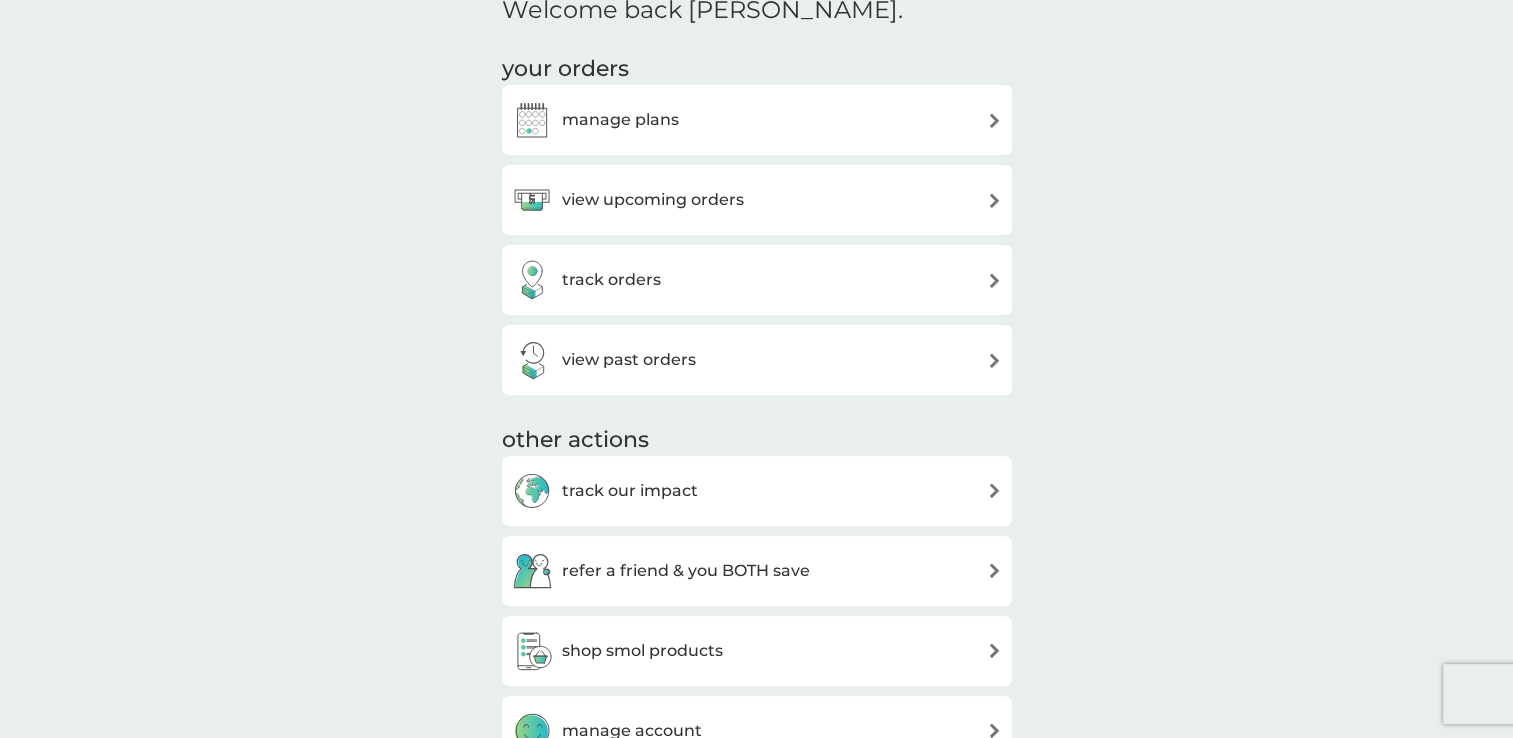 click at bounding box center (994, 120) 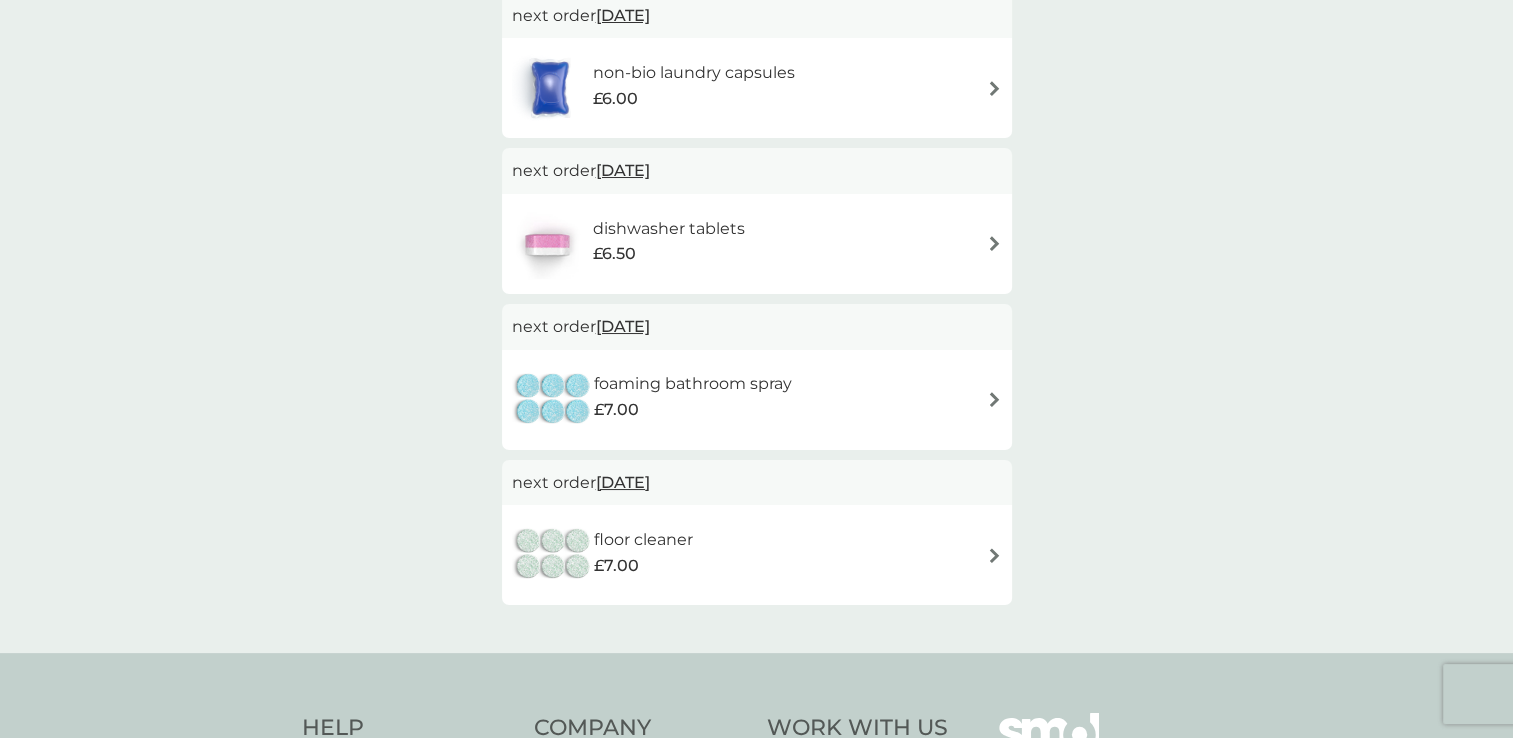 scroll, scrollTop: 0, scrollLeft: 0, axis: both 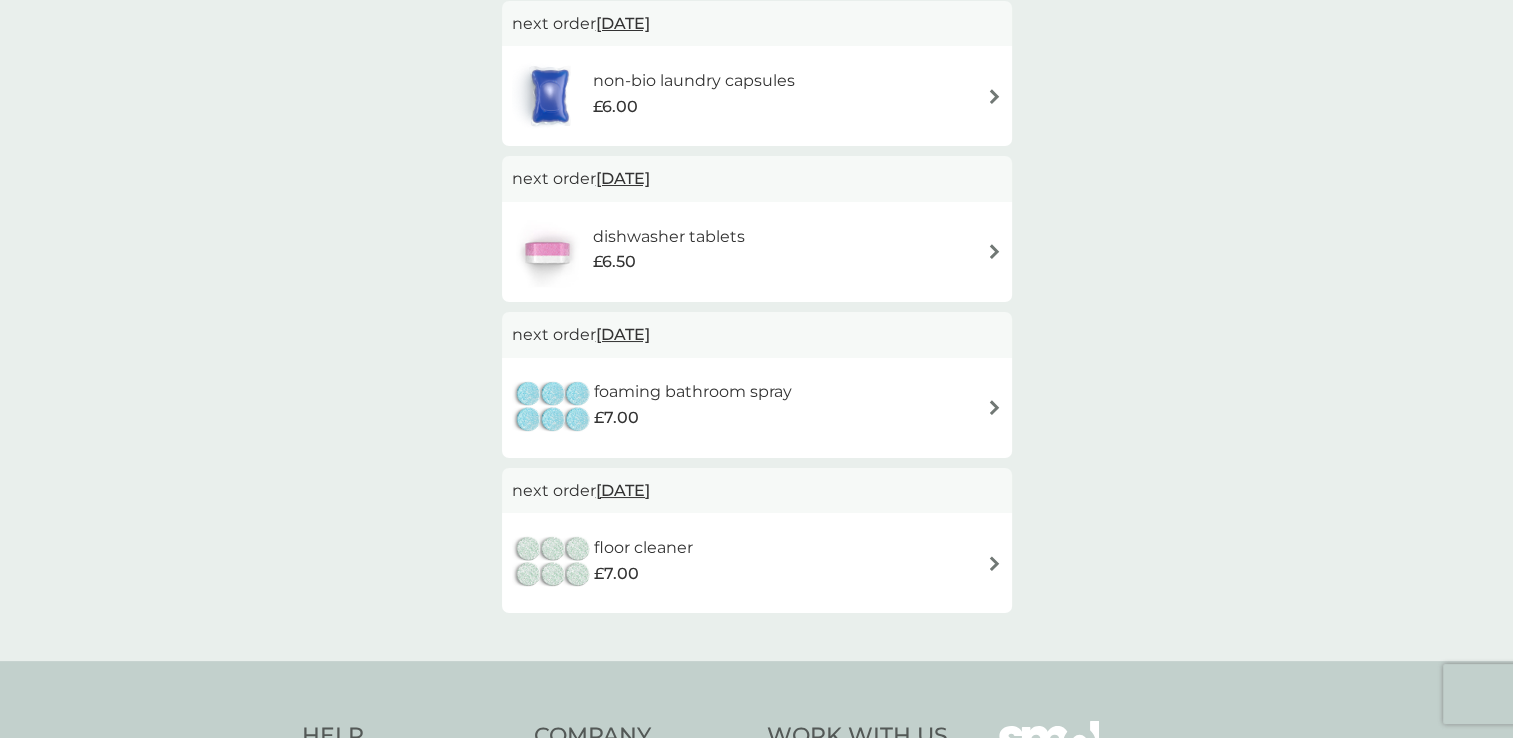click at bounding box center (994, 407) 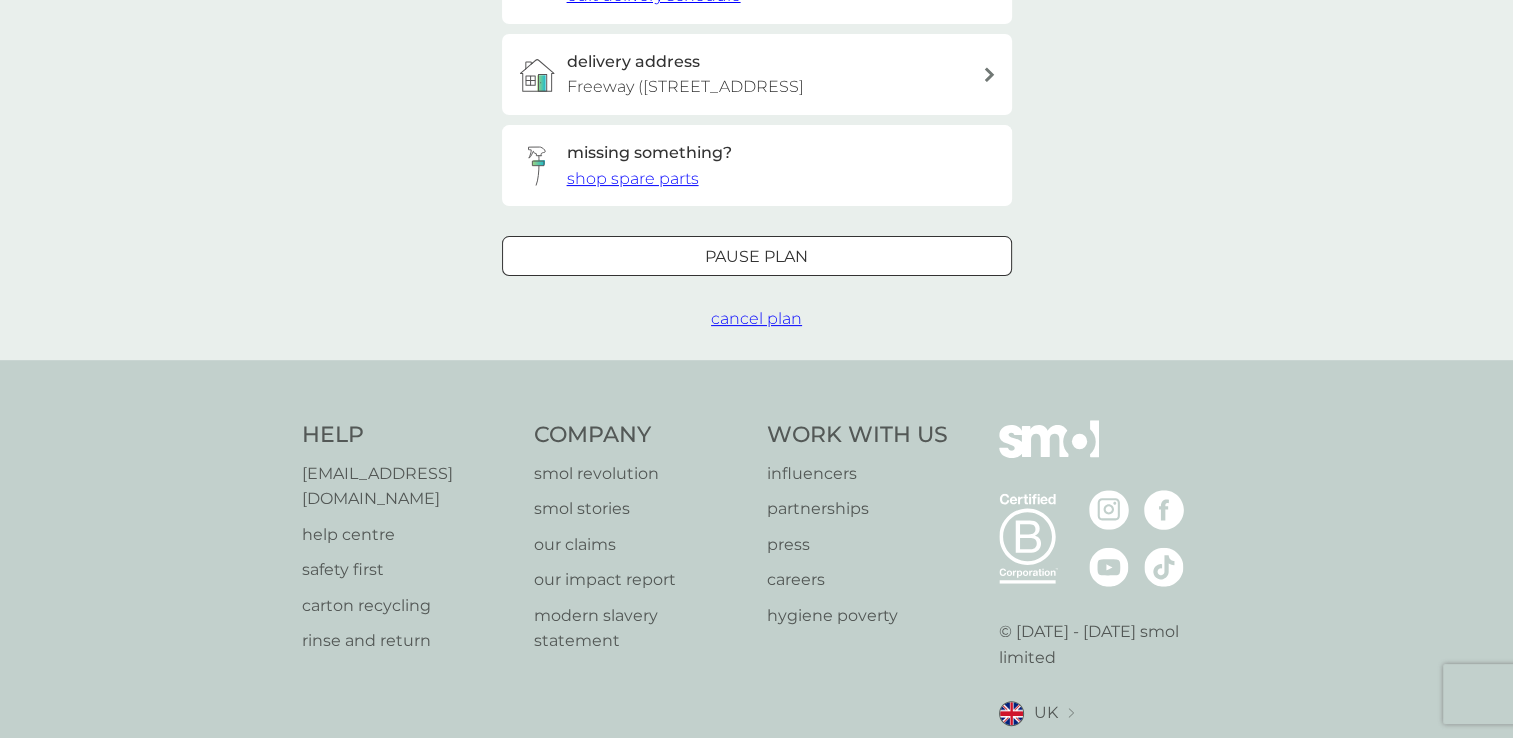scroll, scrollTop: 0, scrollLeft: 0, axis: both 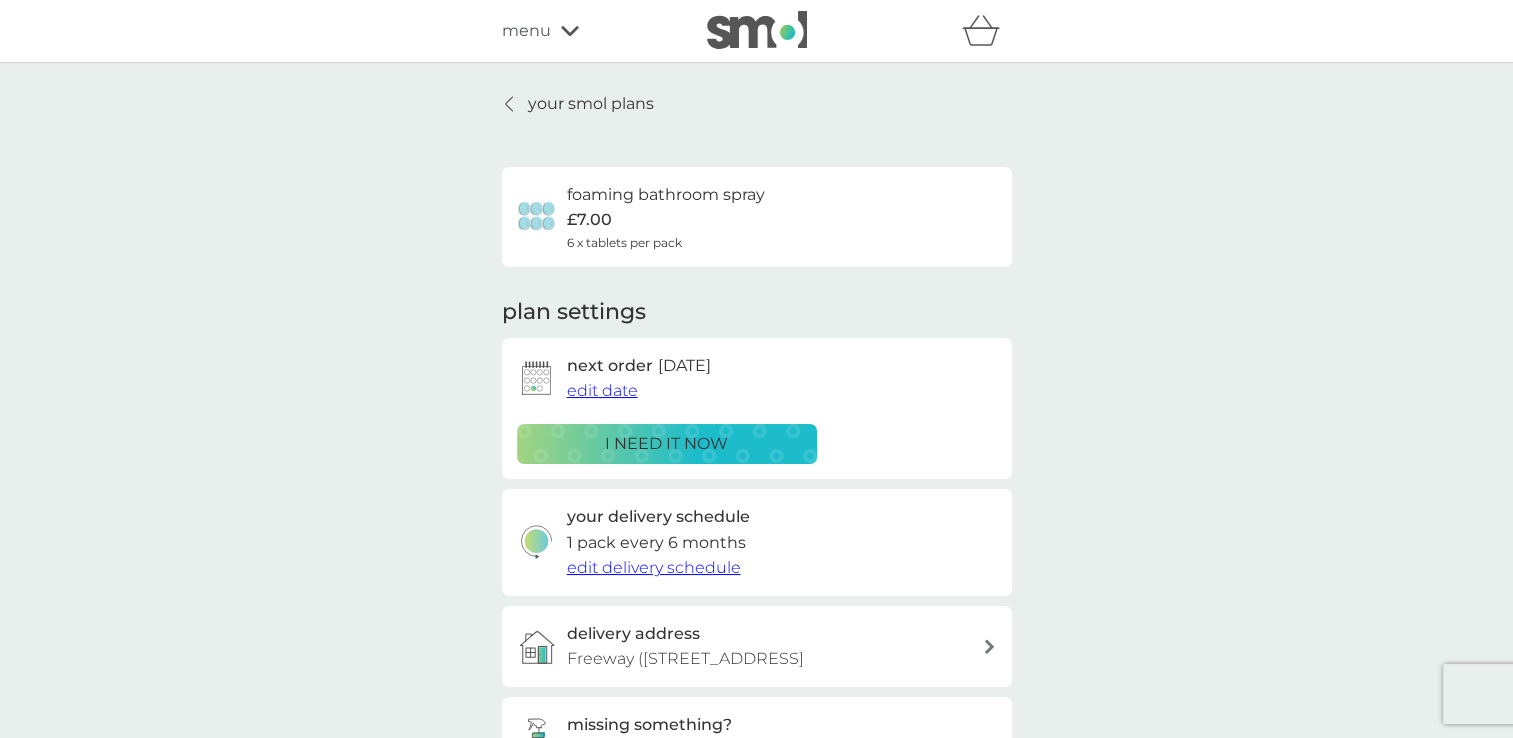 click on "i need it now" at bounding box center [667, 444] 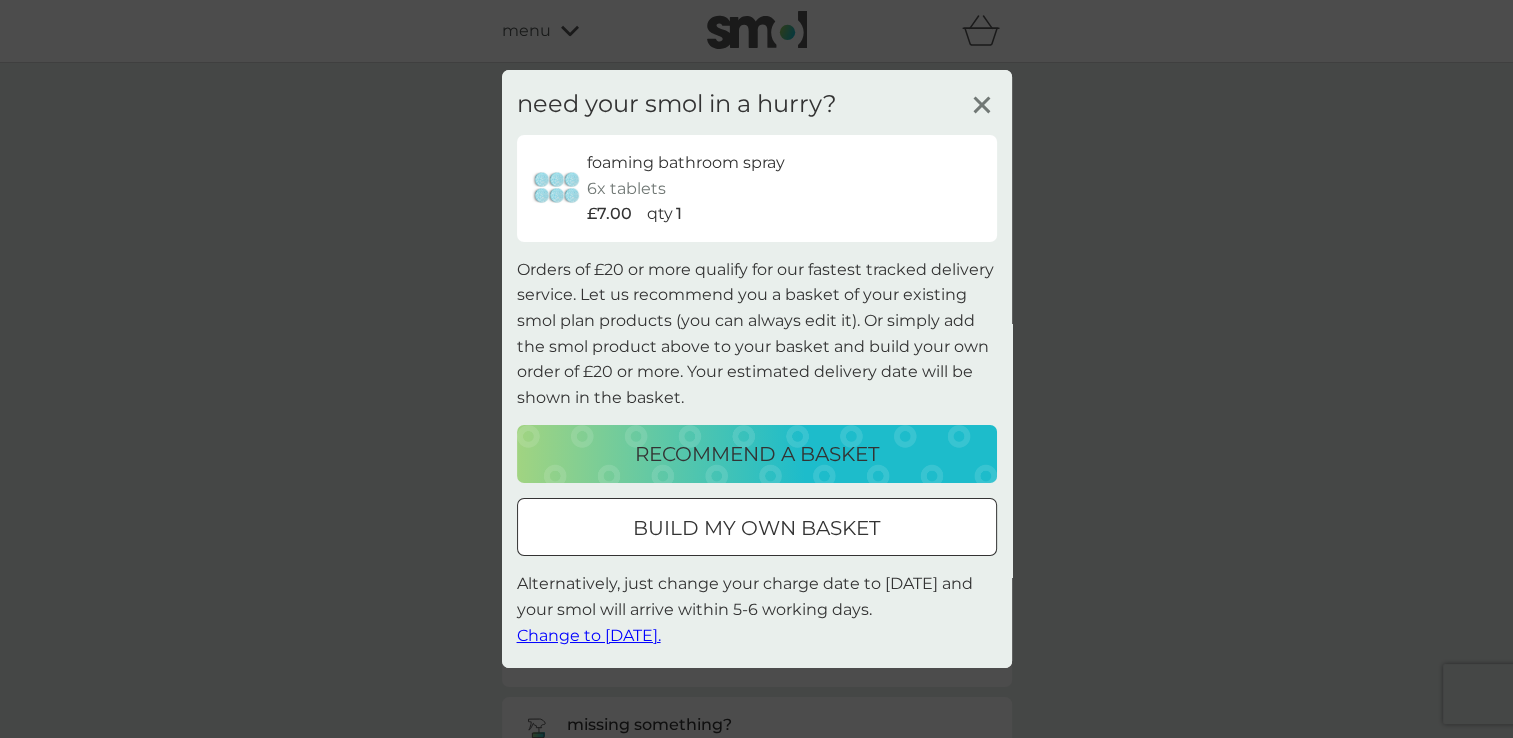 click on "Change to tomorrow." at bounding box center [589, 634] 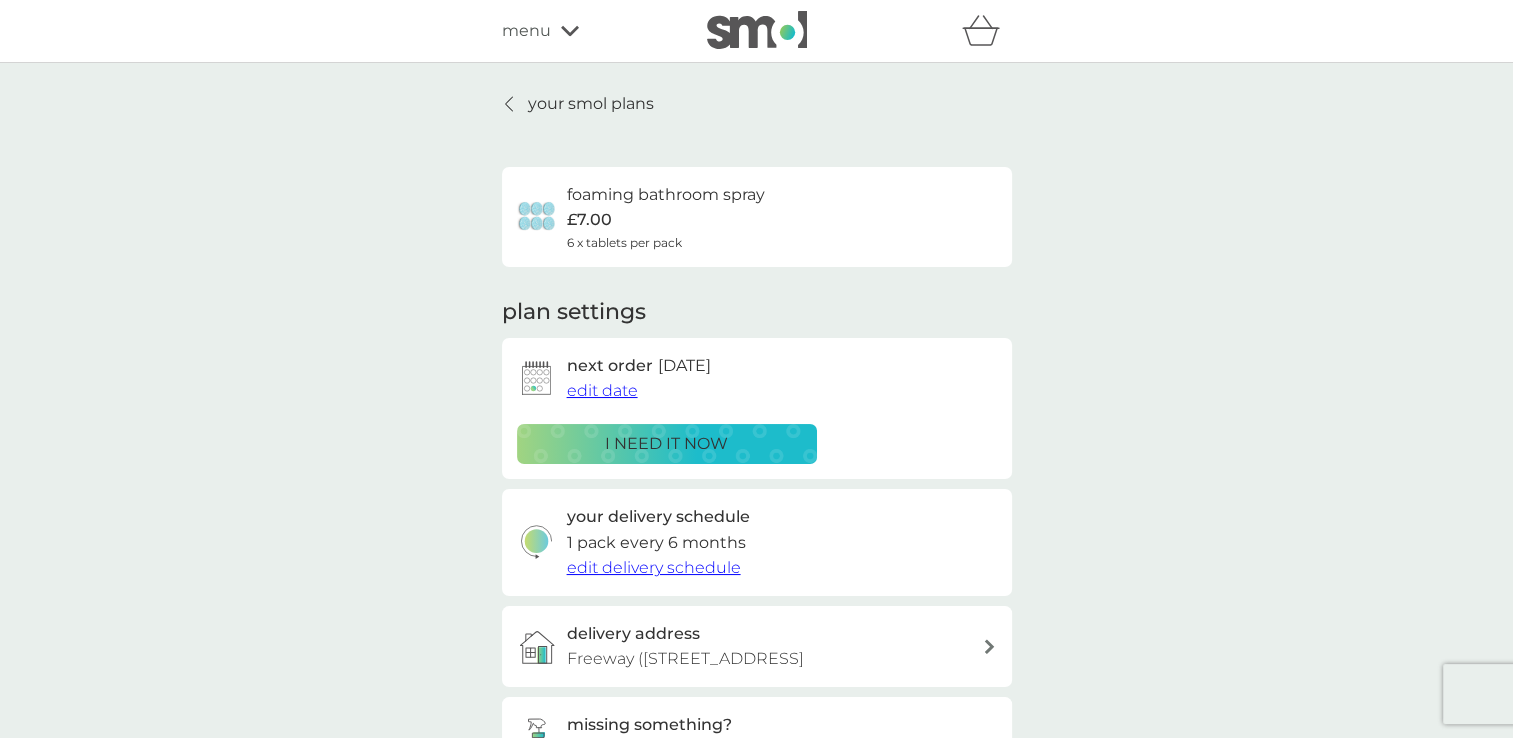 click on "edit delivery schedule" at bounding box center [654, 567] 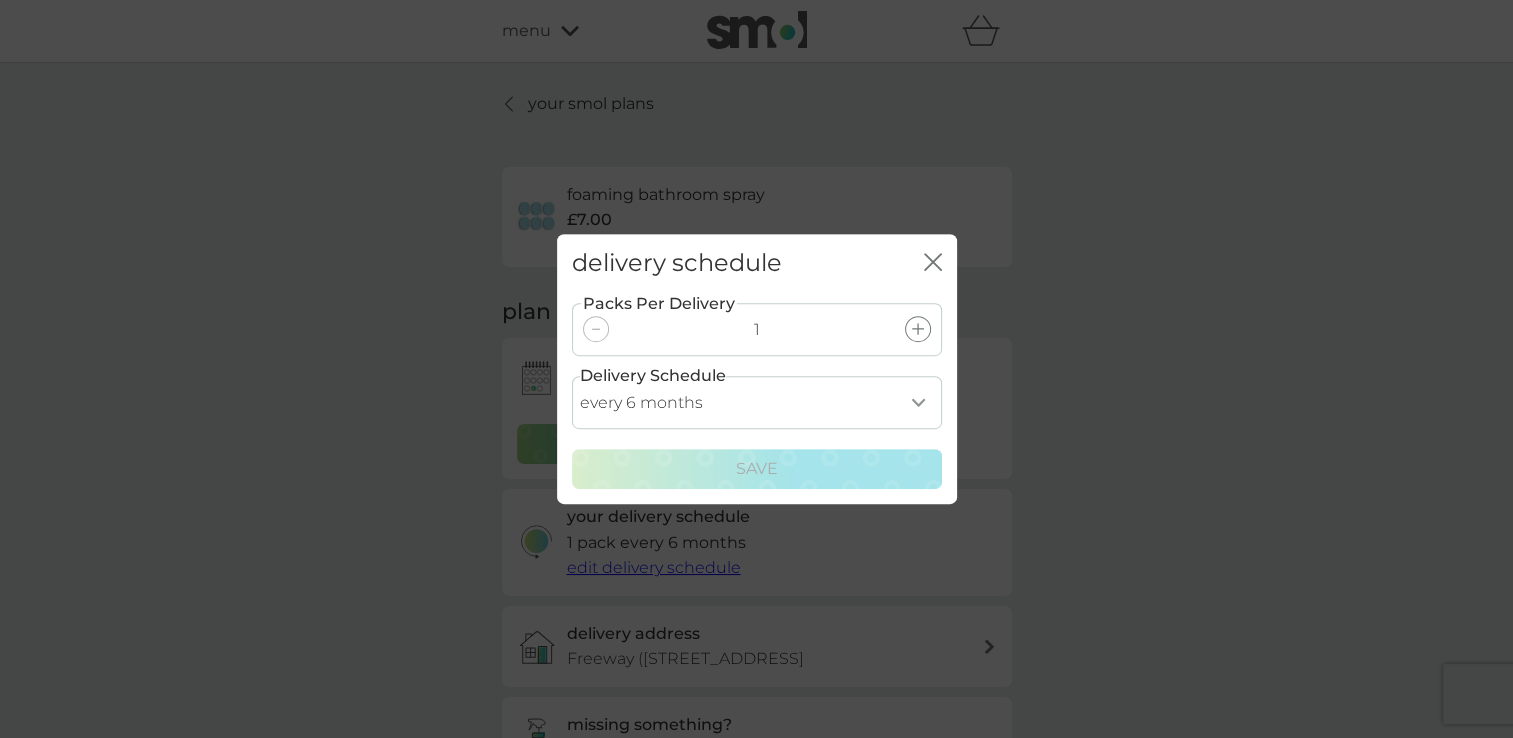 click on "every 1 month every 2 months every 3 months every 4 months every 5 months every 6 months every 7 months every 8 months" at bounding box center [757, 402] 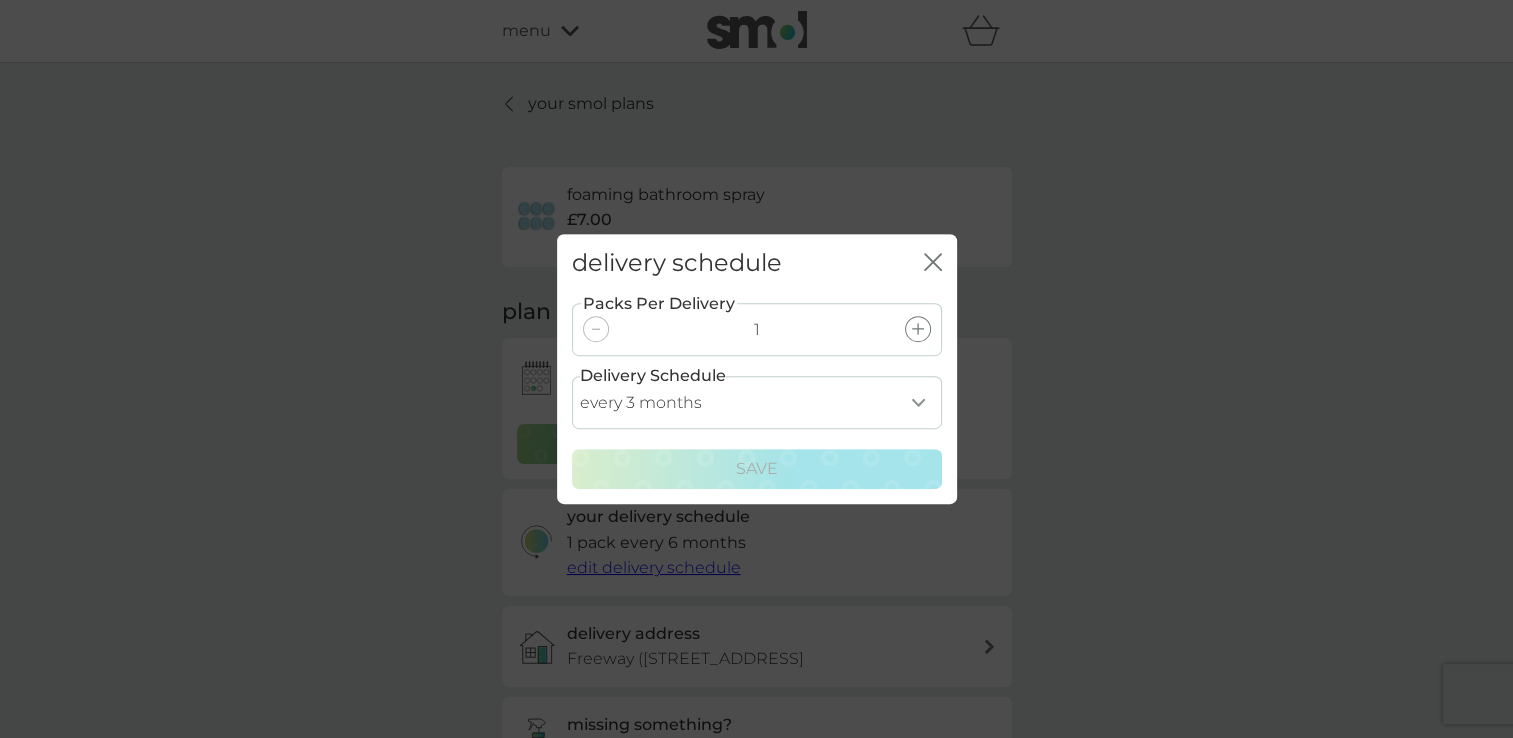 click on "every 1 month every 2 months every 3 months every 4 months every 5 months every 6 months every 7 months every 8 months" at bounding box center (757, 402) 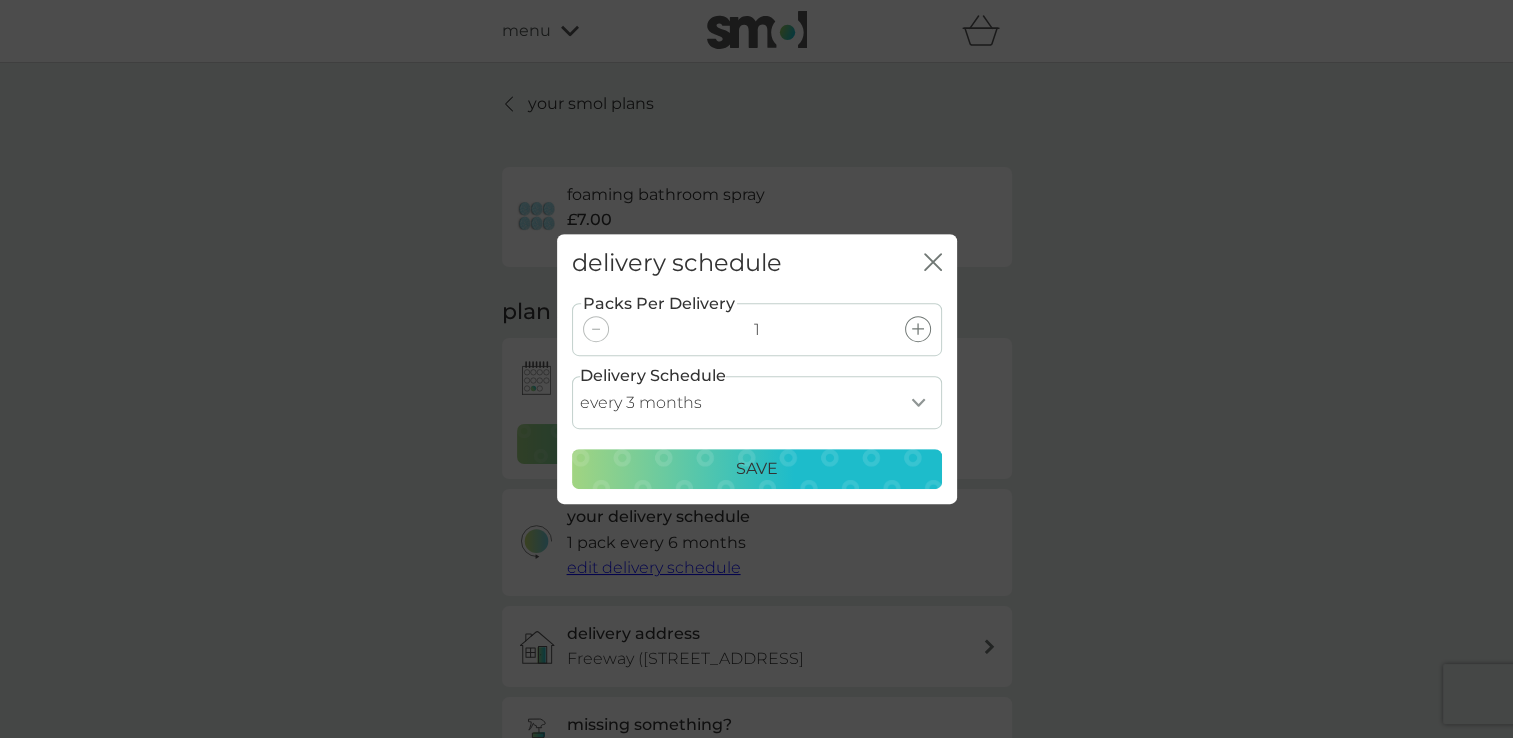 click on "Save" at bounding box center [757, 469] 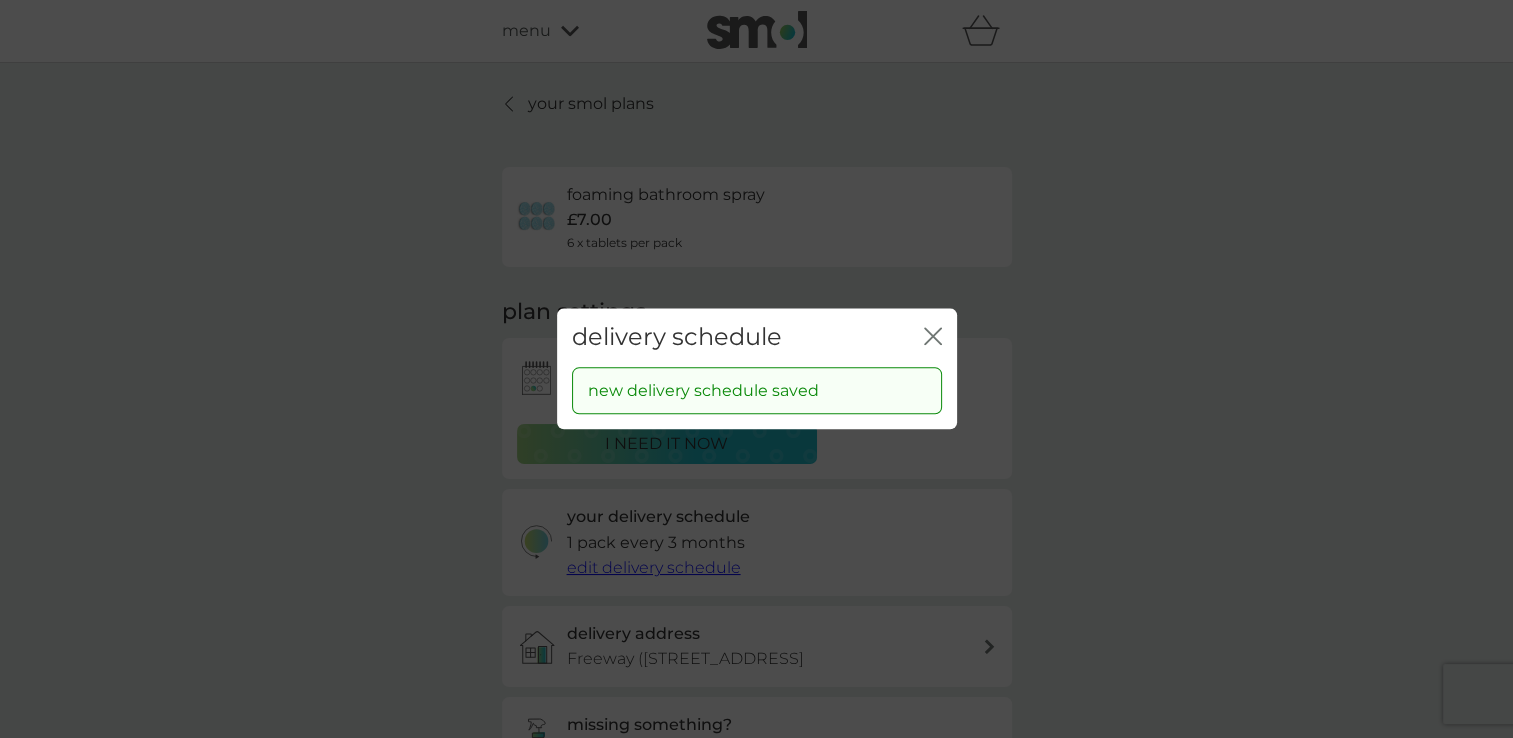 click on "close" 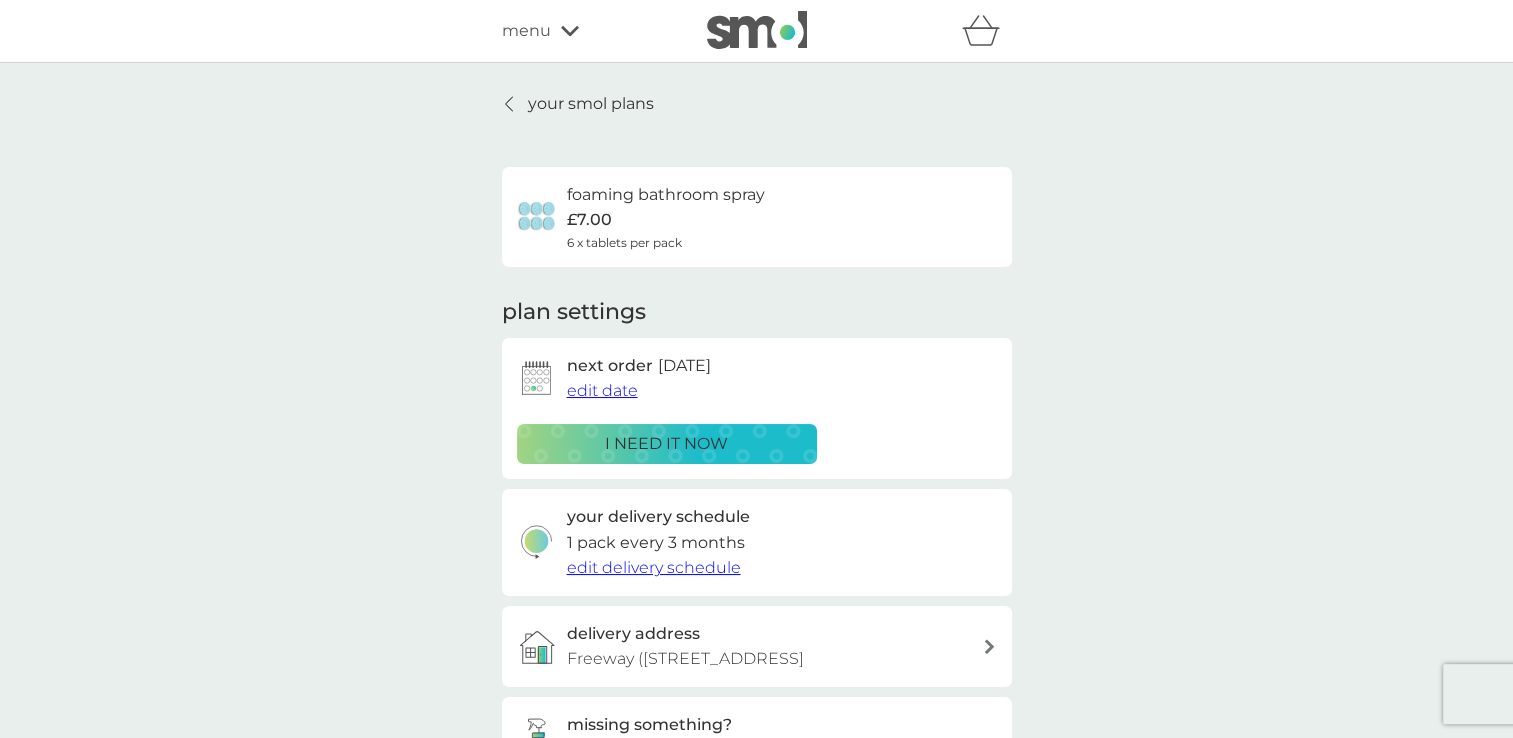 click 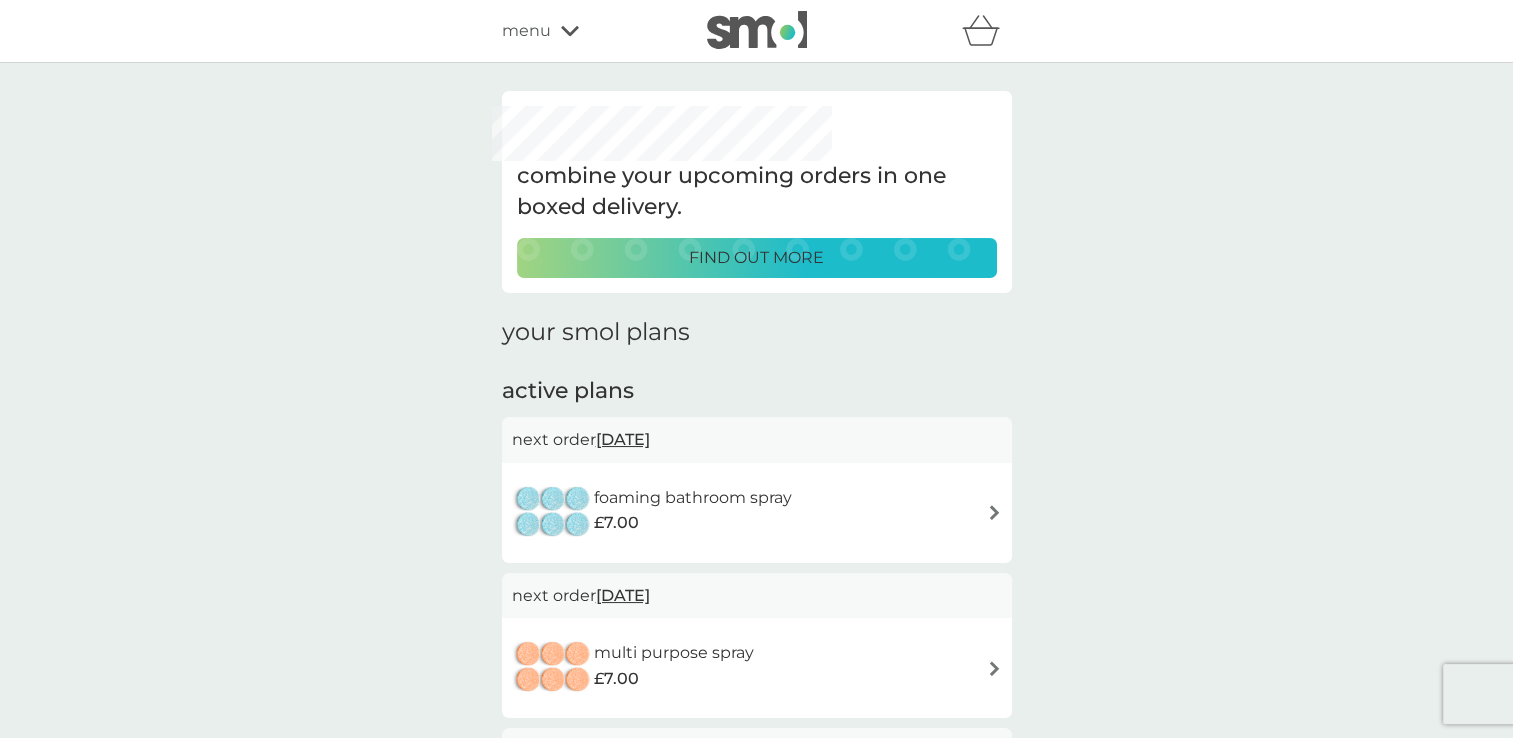 click 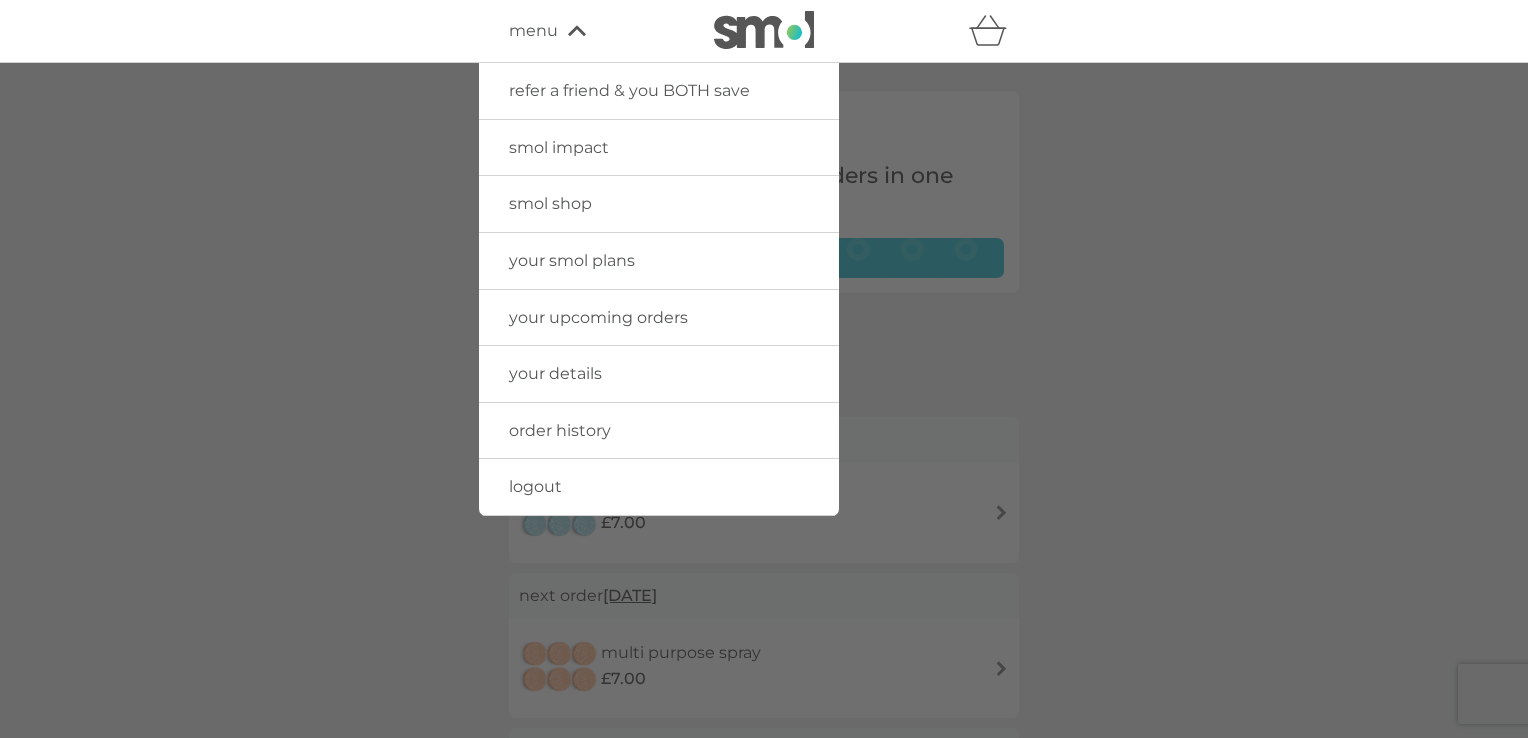click on "smol shop" at bounding box center (550, 203) 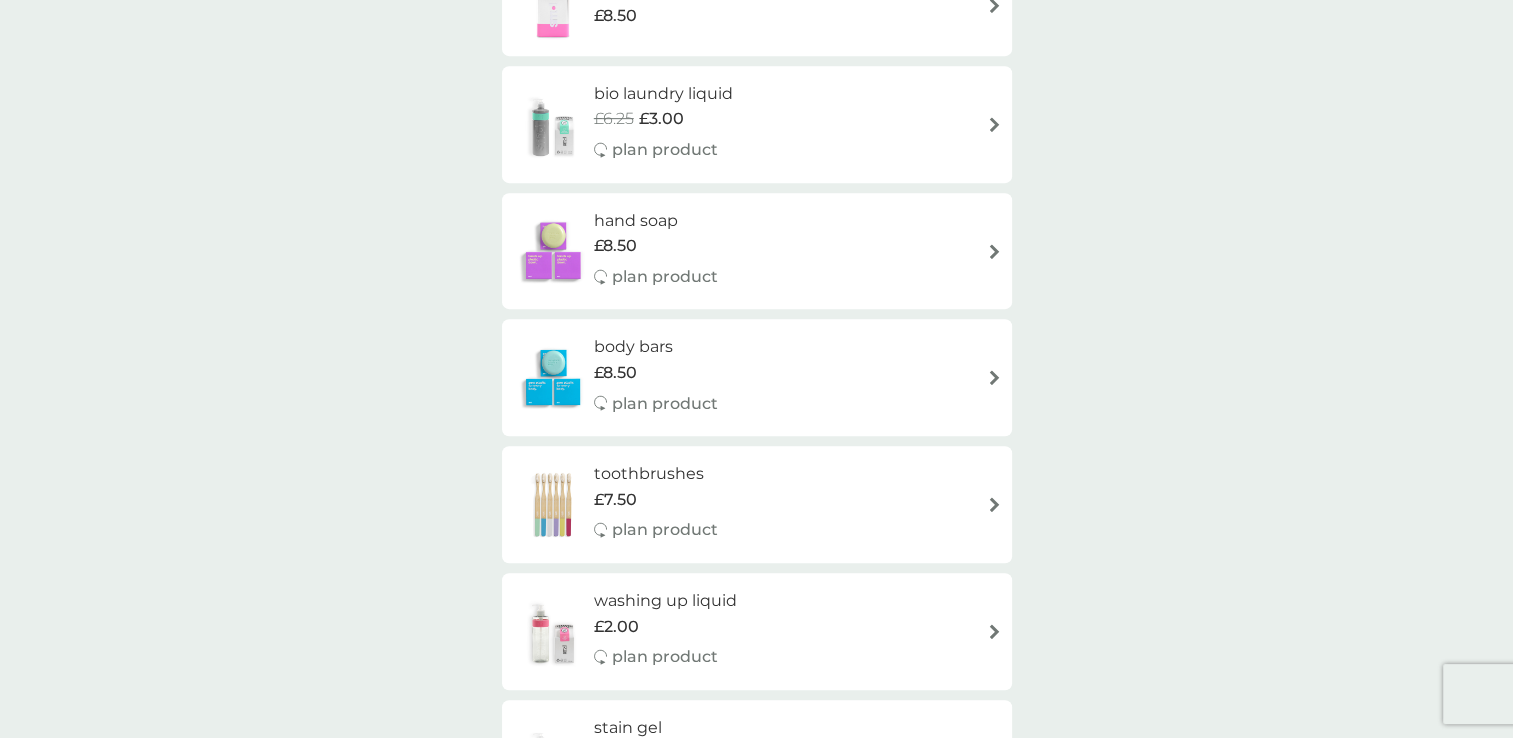 scroll, scrollTop: 1012, scrollLeft: 0, axis: vertical 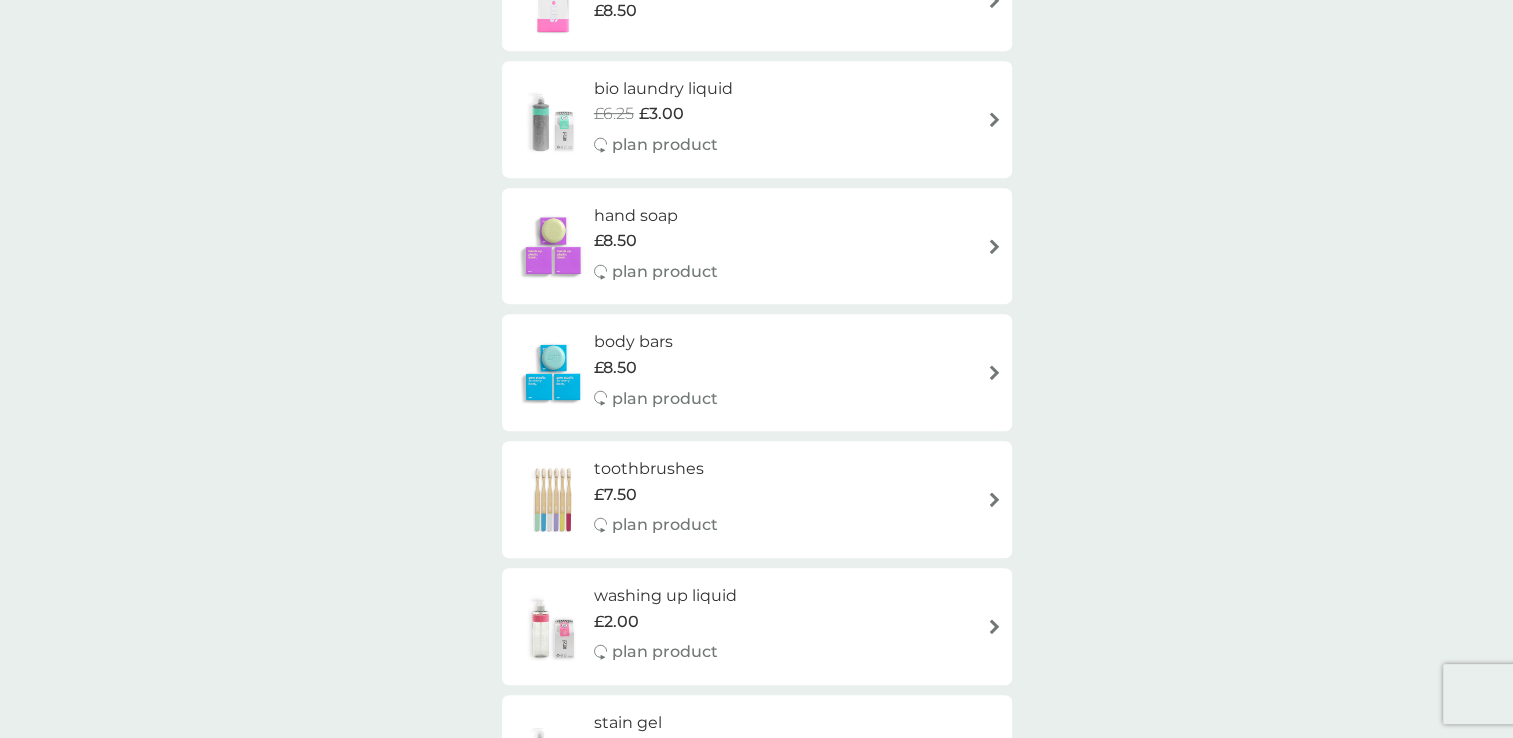 click at bounding box center [994, 246] 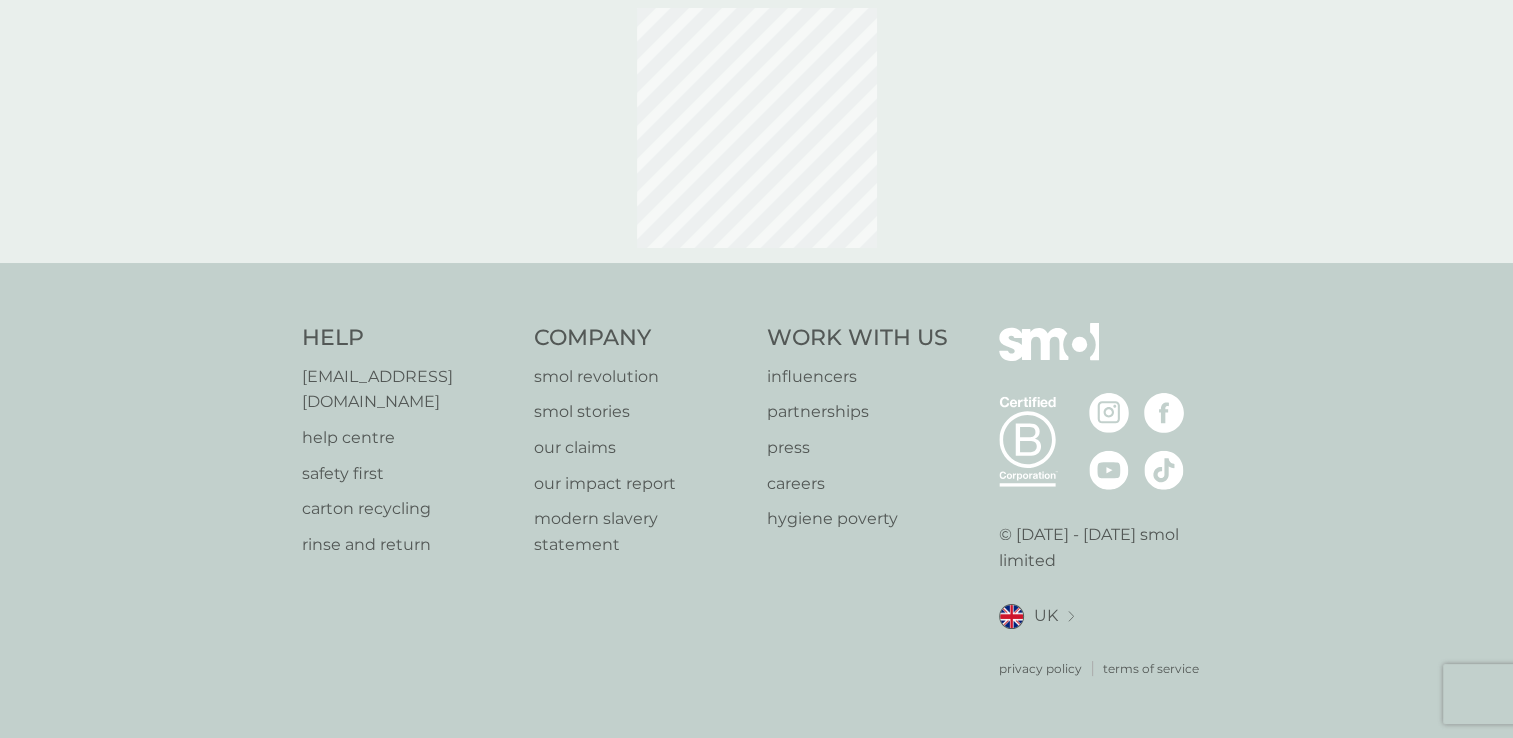 scroll, scrollTop: 0, scrollLeft: 0, axis: both 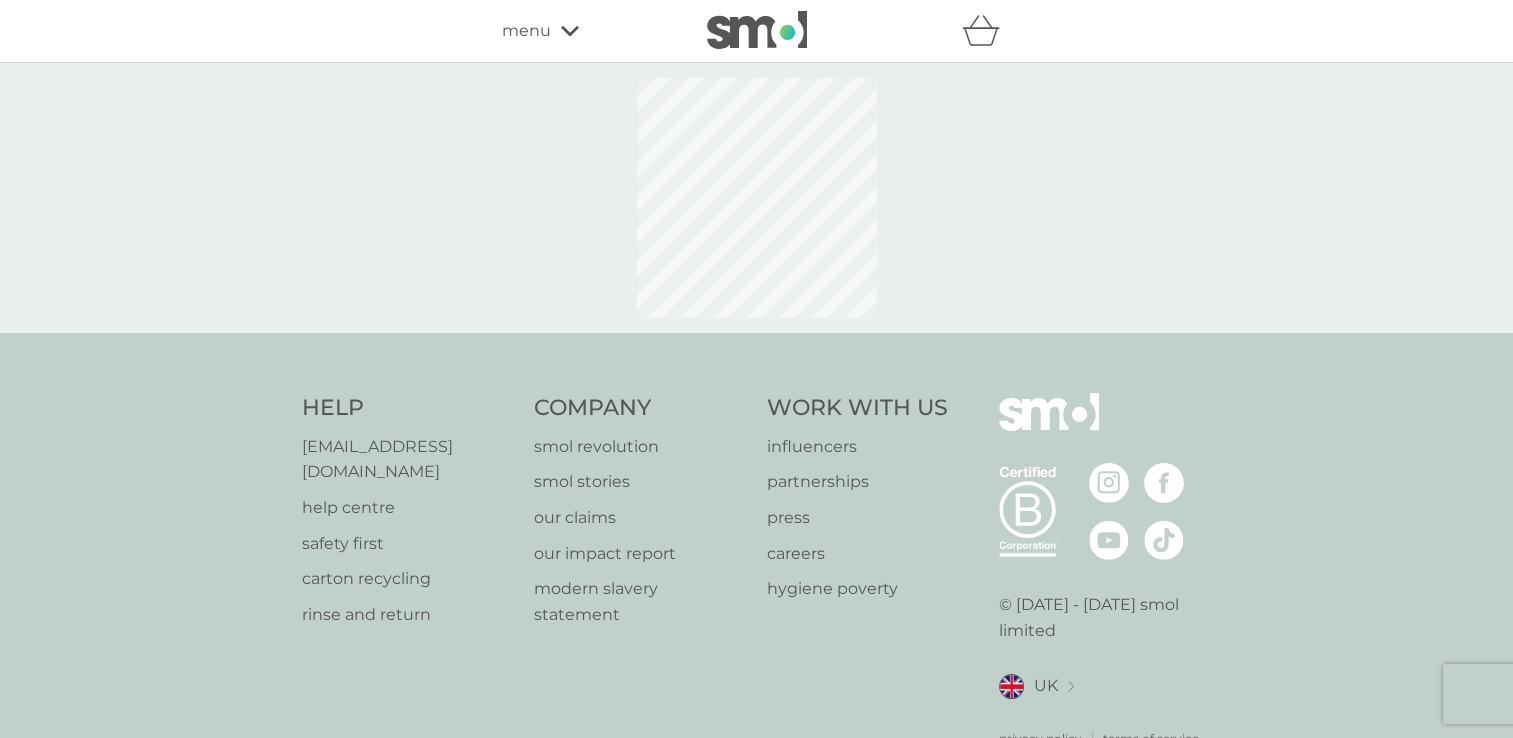 select on "91" 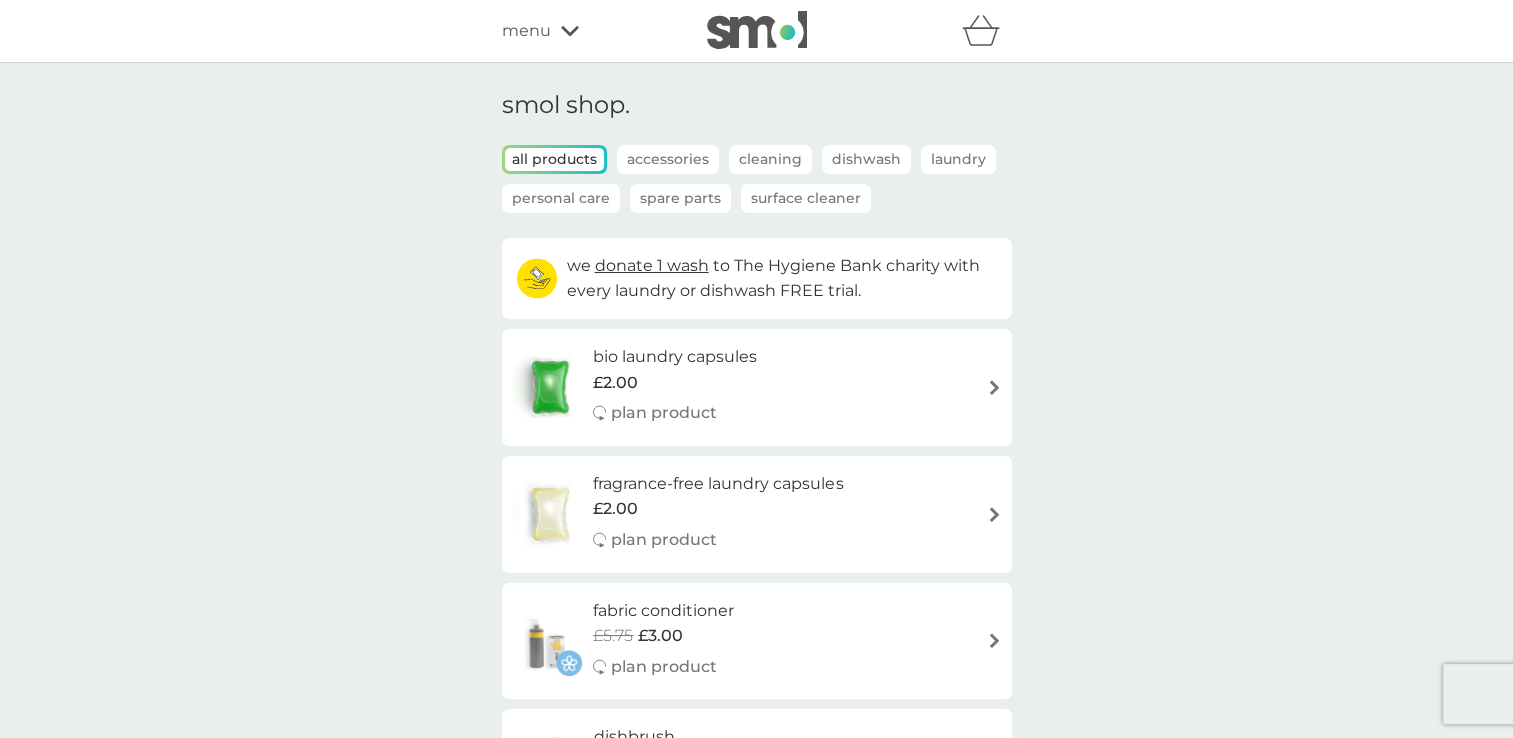 scroll, scrollTop: 1012, scrollLeft: 0, axis: vertical 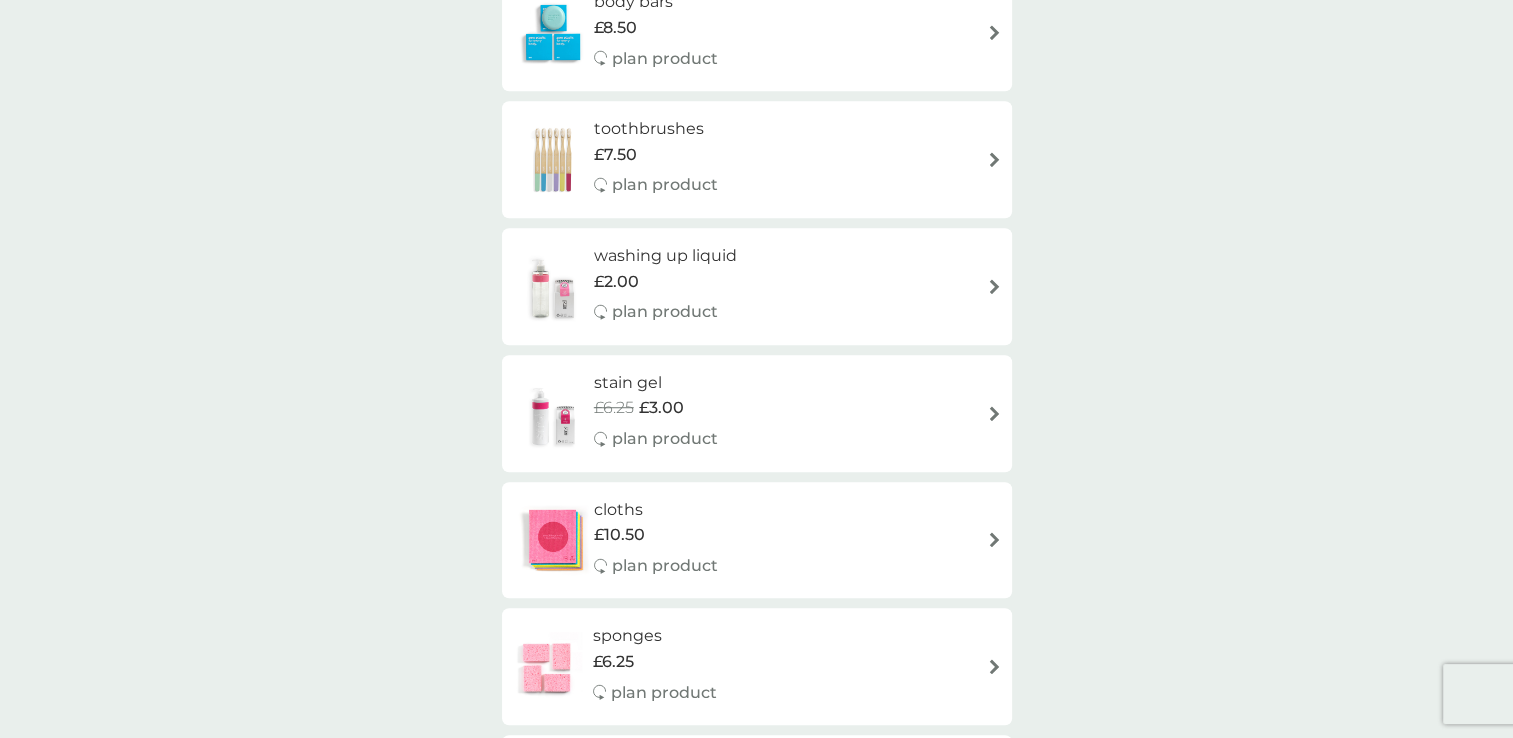 click on "washing up liquid £2.00 plan product" at bounding box center (757, 286) 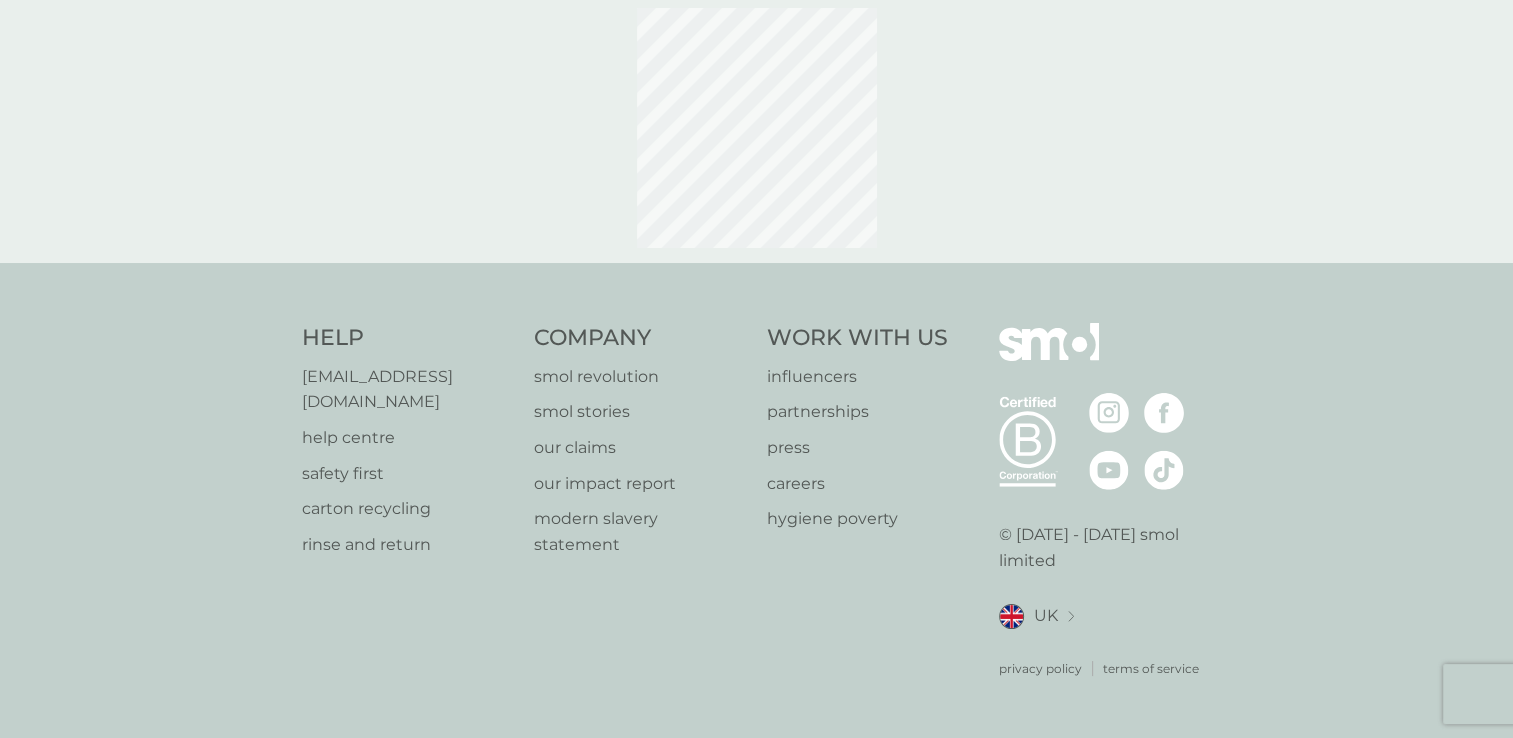 scroll, scrollTop: 0, scrollLeft: 0, axis: both 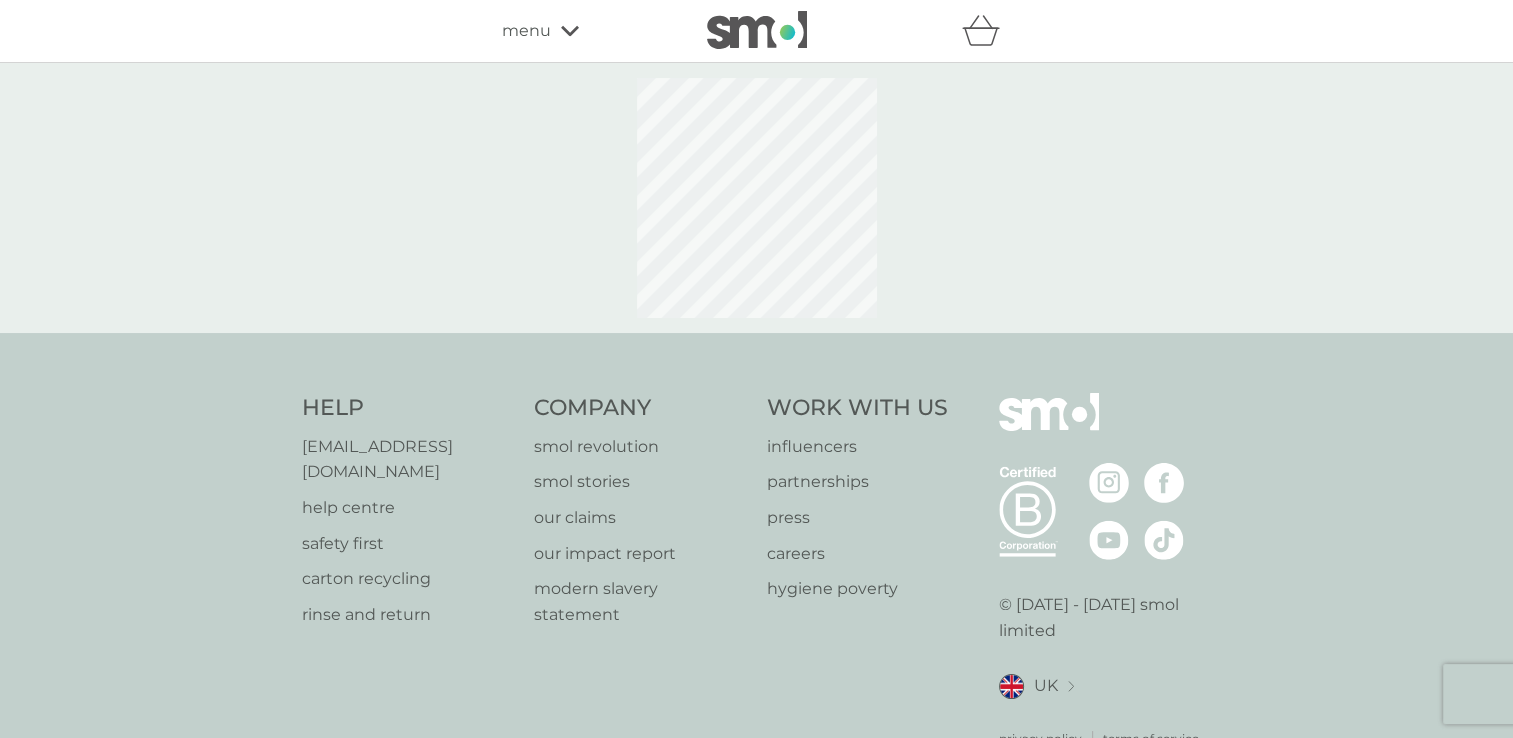 select on "112" 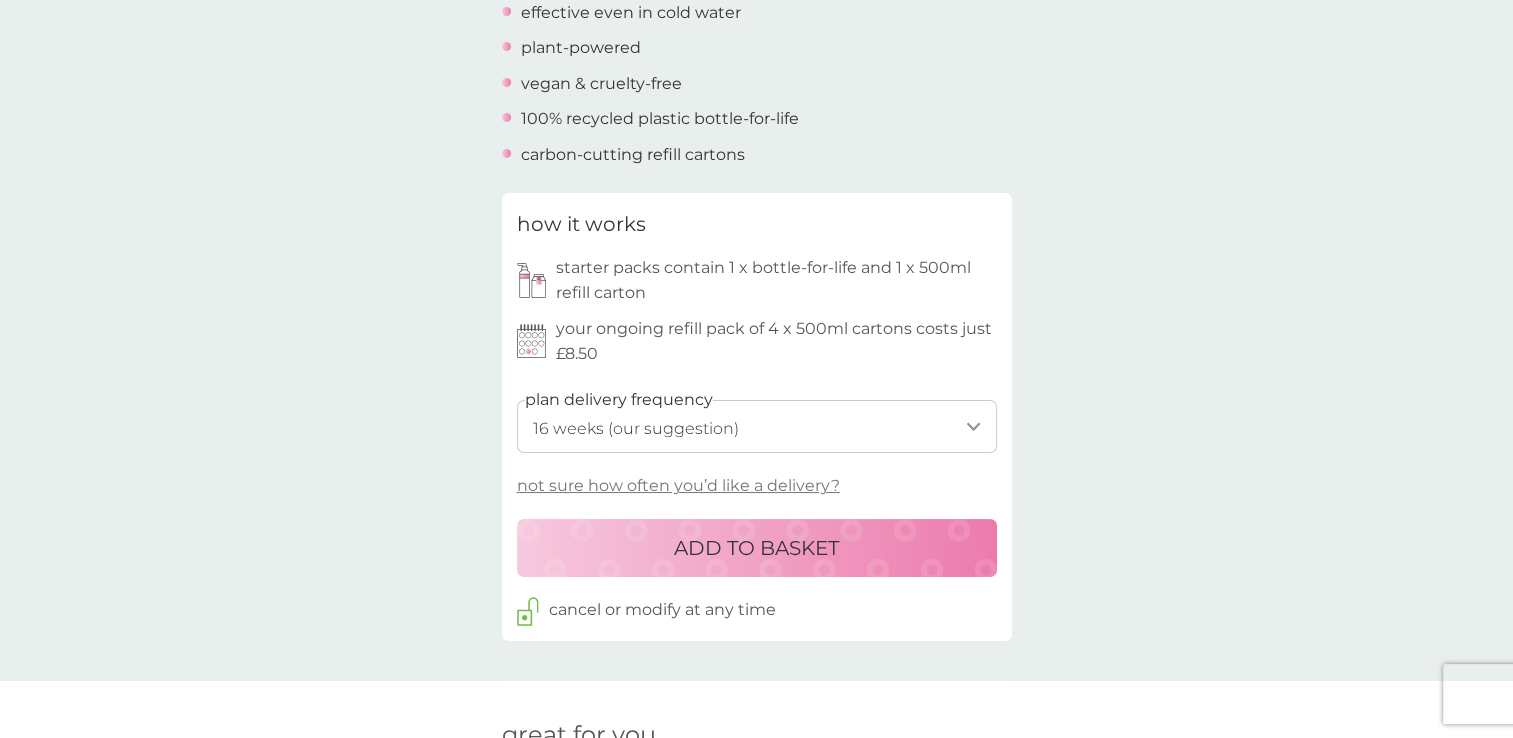 scroll, scrollTop: 771, scrollLeft: 0, axis: vertical 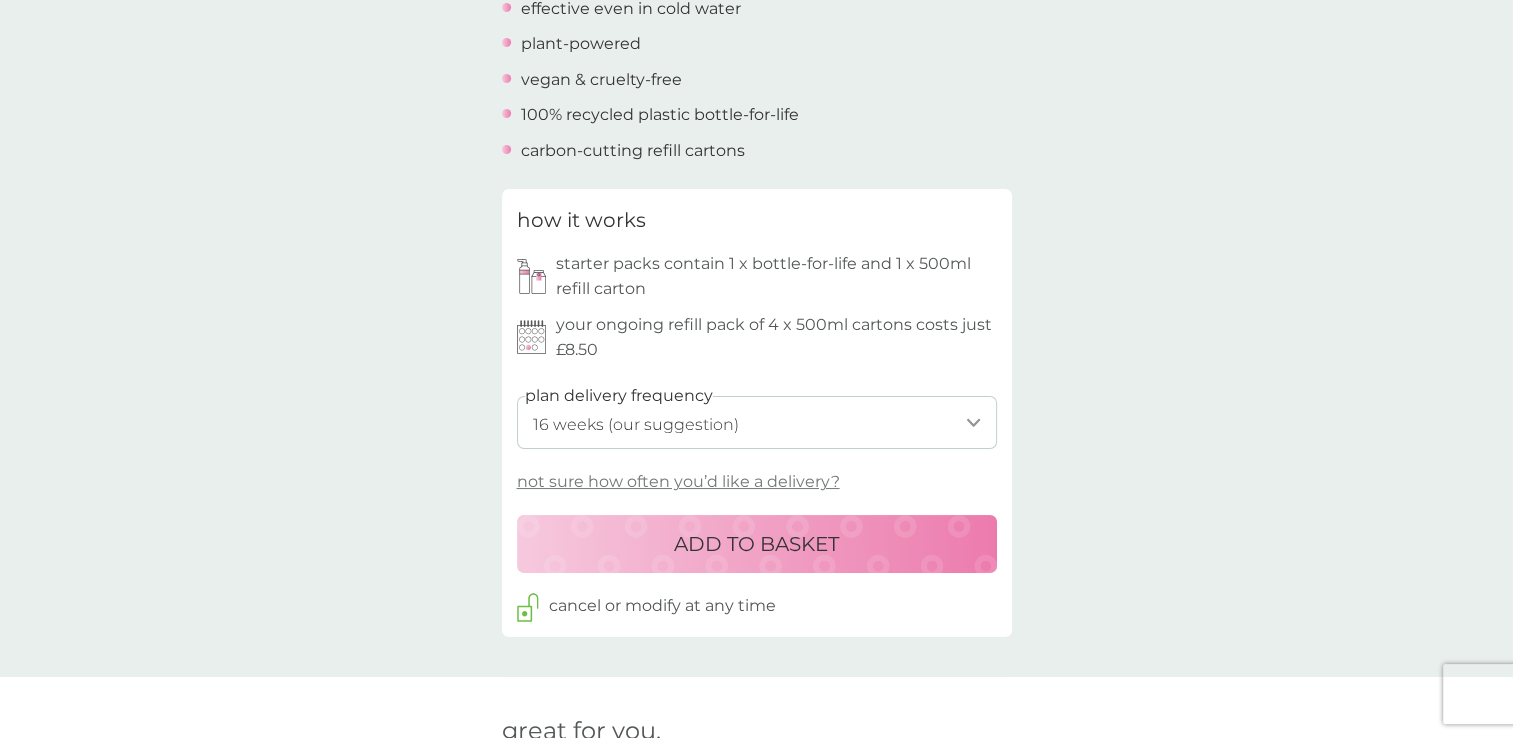 click on "ADD TO BASKET" at bounding box center [756, 544] 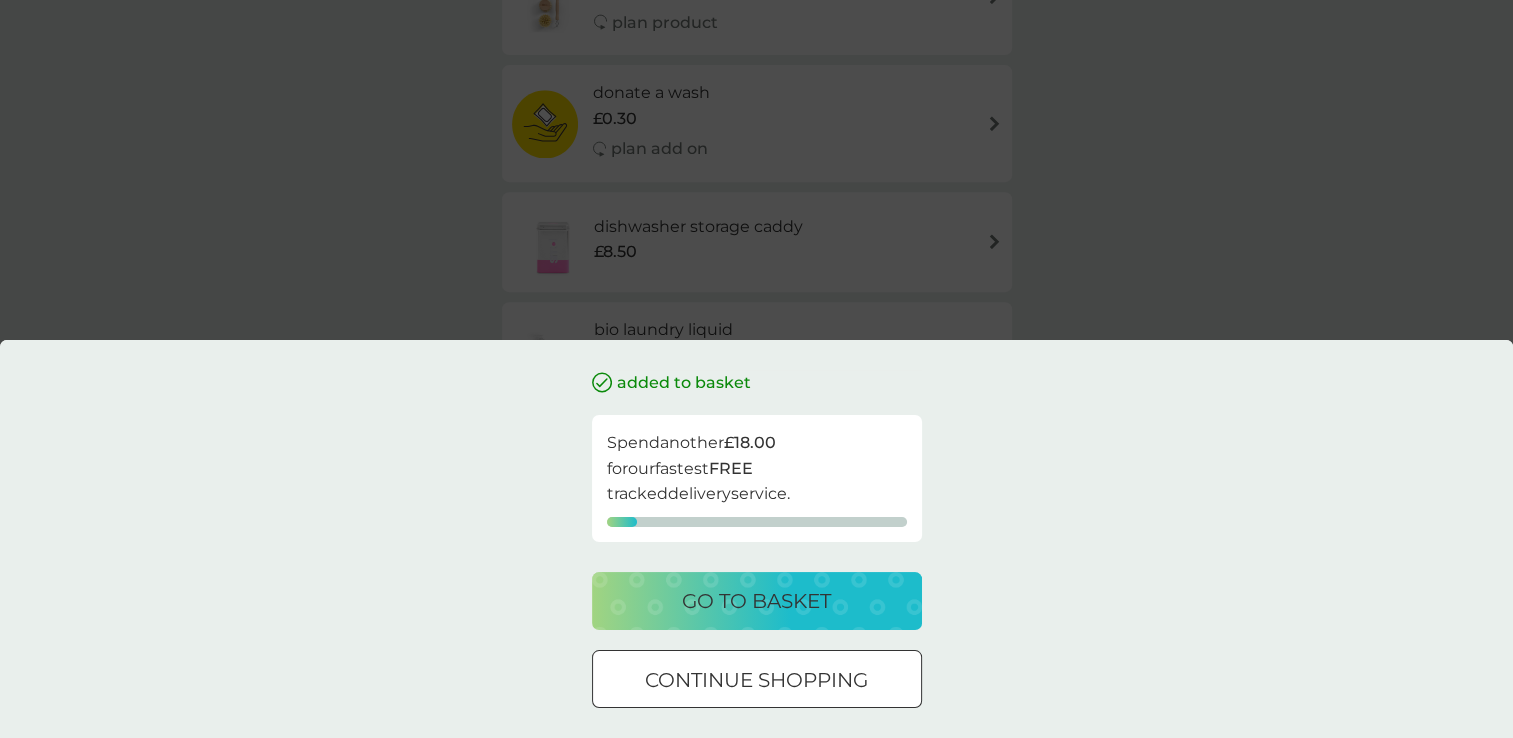 scroll, scrollTop: 0, scrollLeft: 0, axis: both 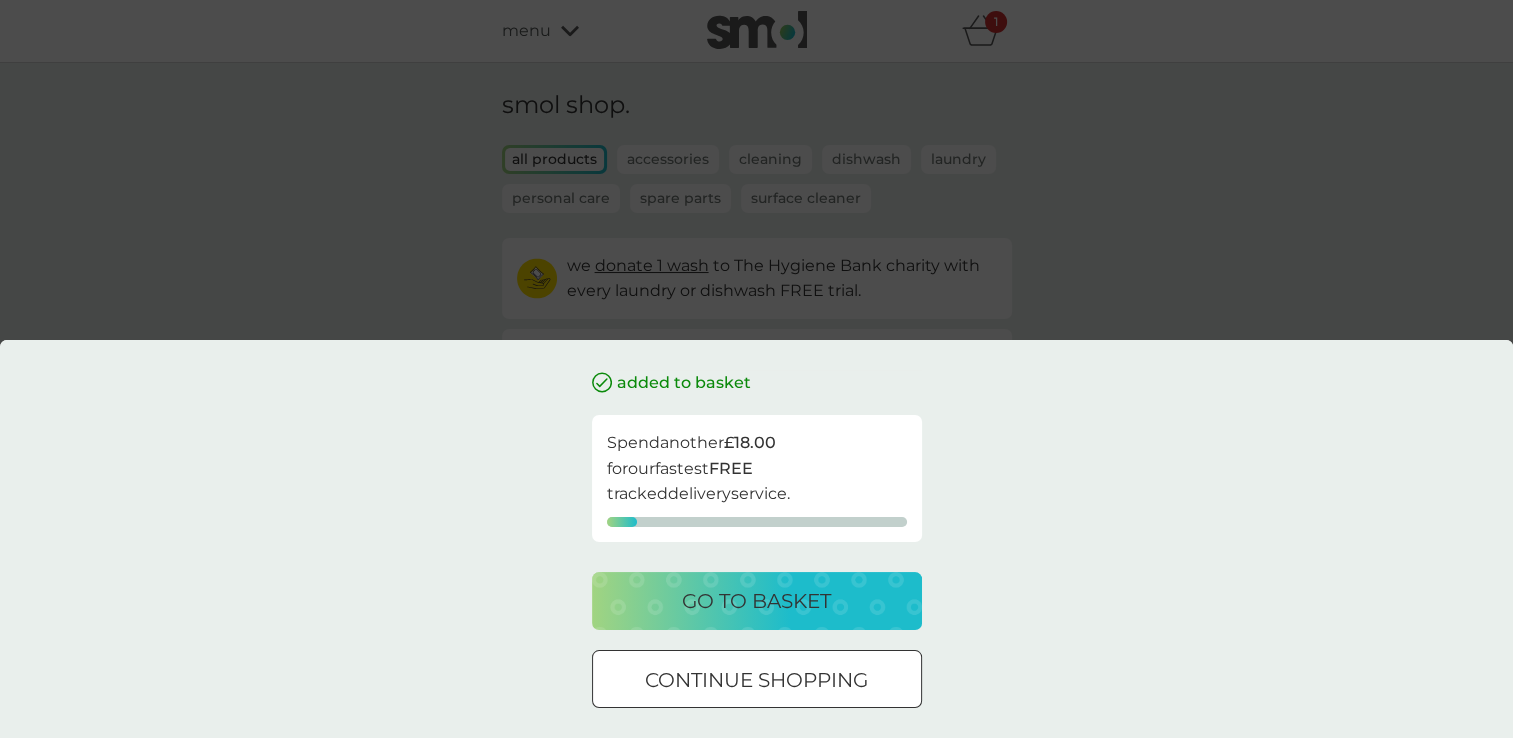 click on "continue shopping" at bounding box center [756, 680] 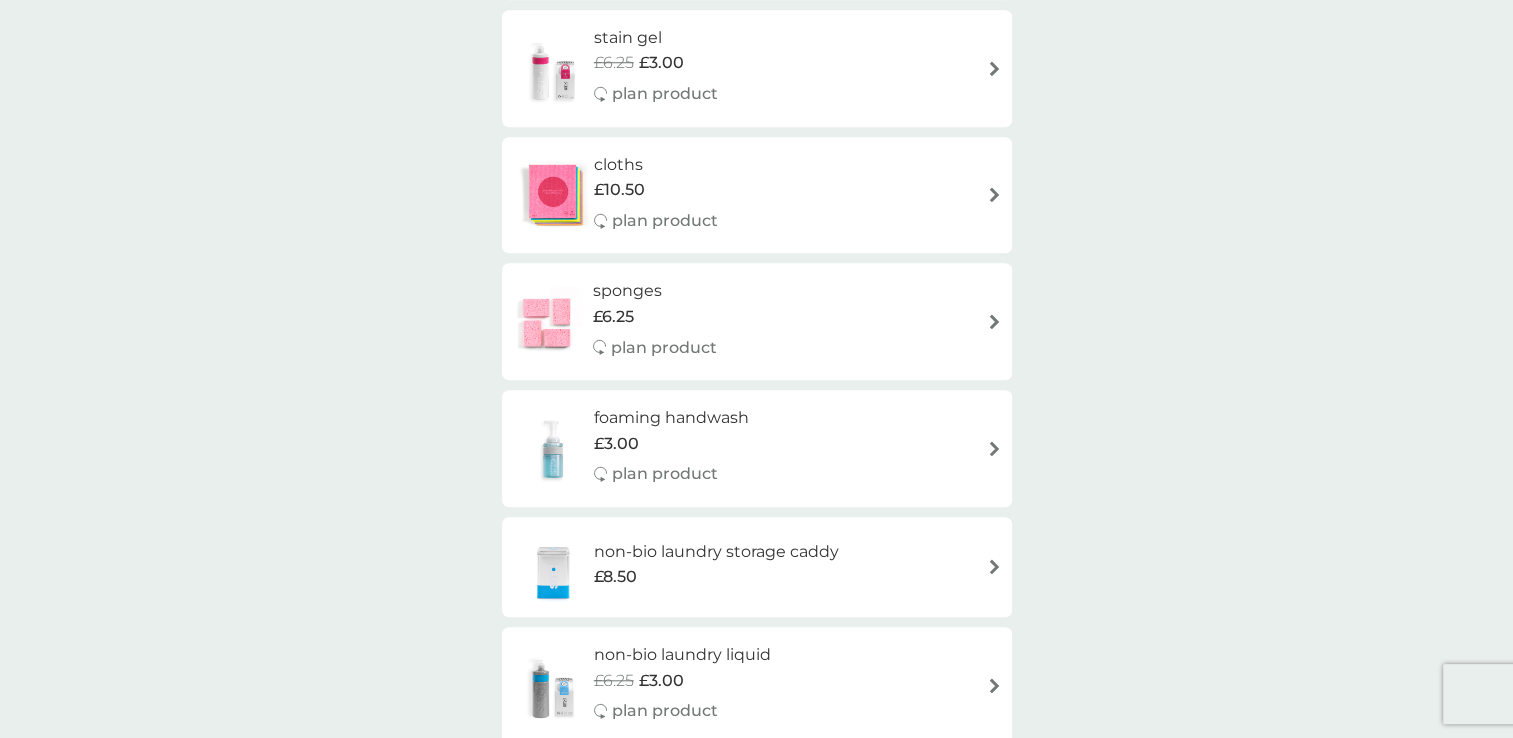 scroll, scrollTop: 1711, scrollLeft: 0, axis: vertical 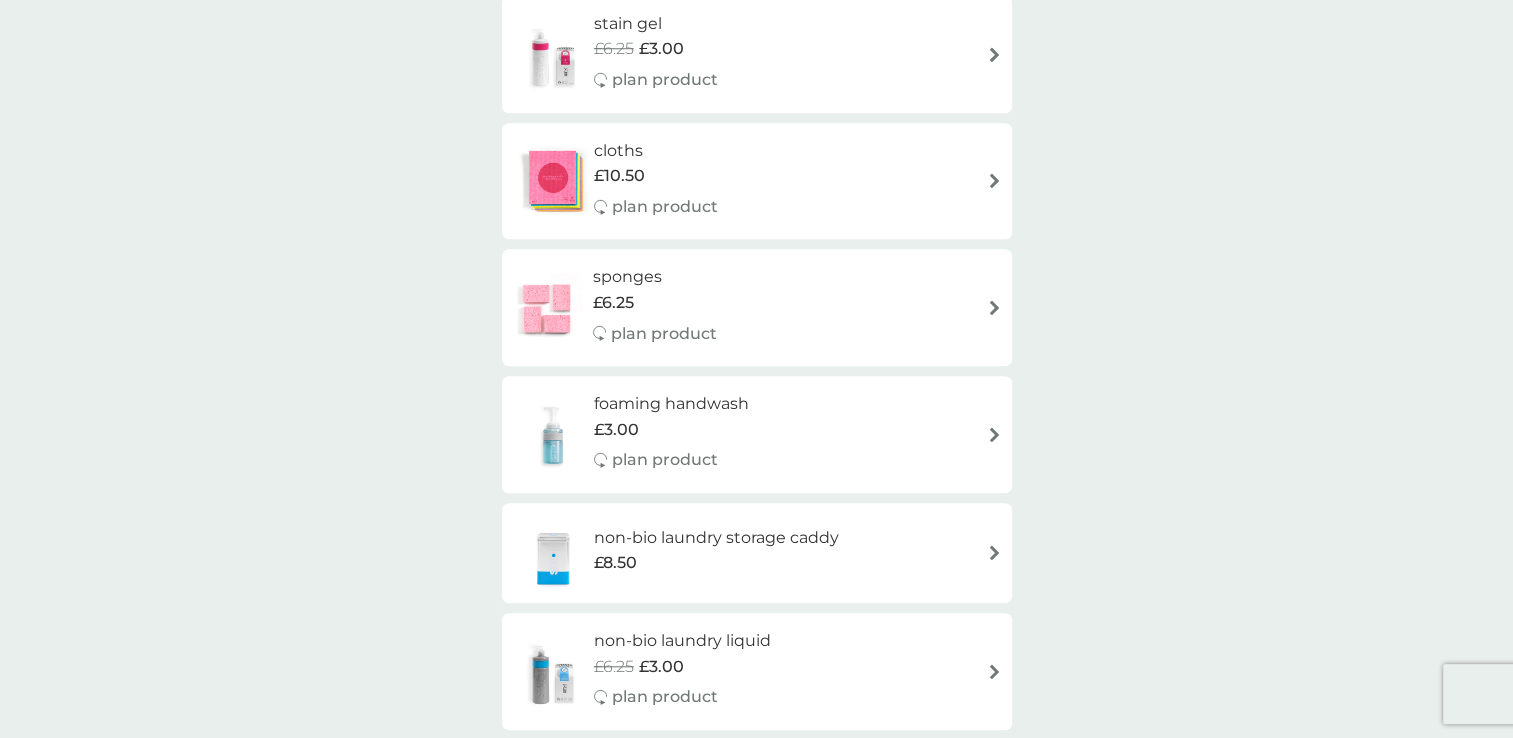 click at bounding box center (994, 434) 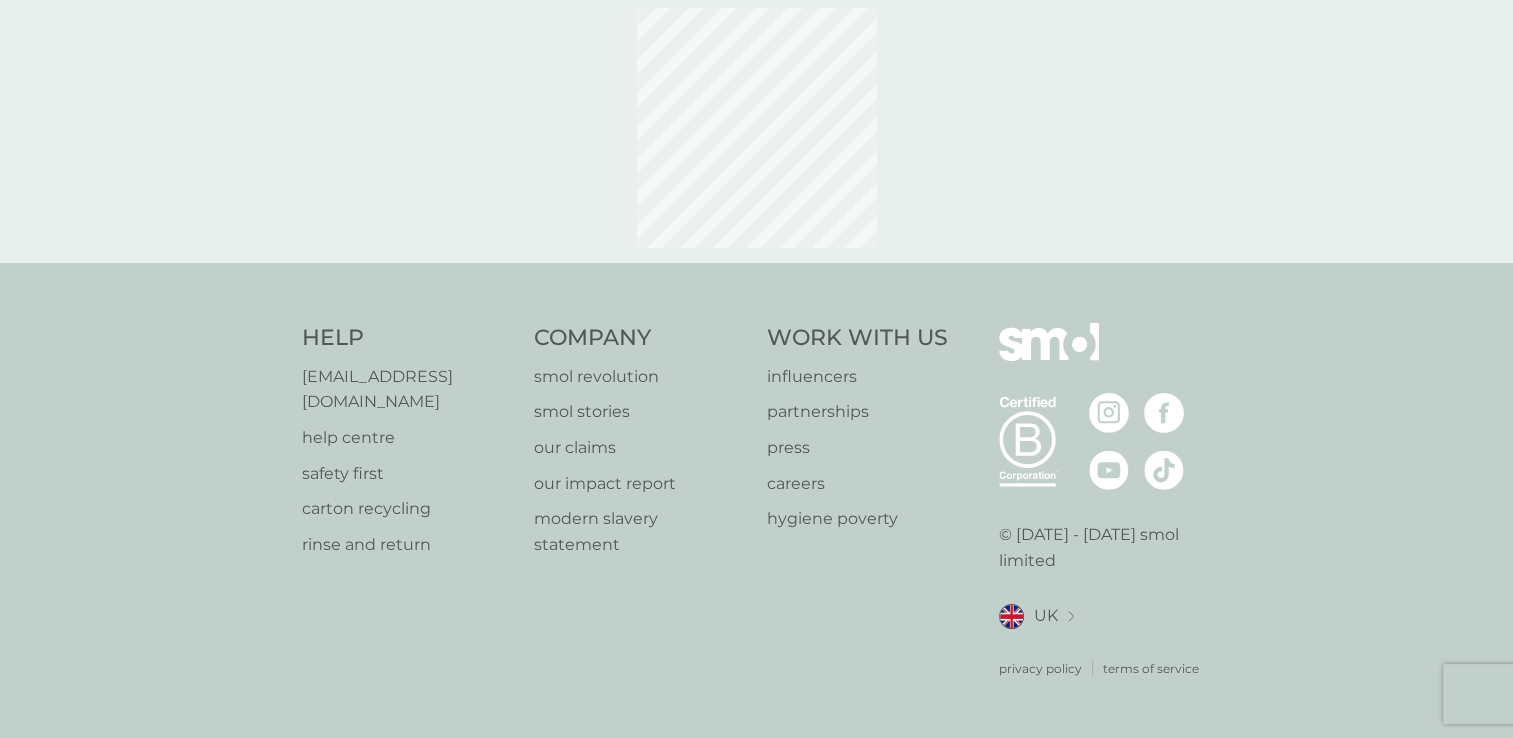 scroll, scrollTop: 0, scrollLeft: 0, axis: both 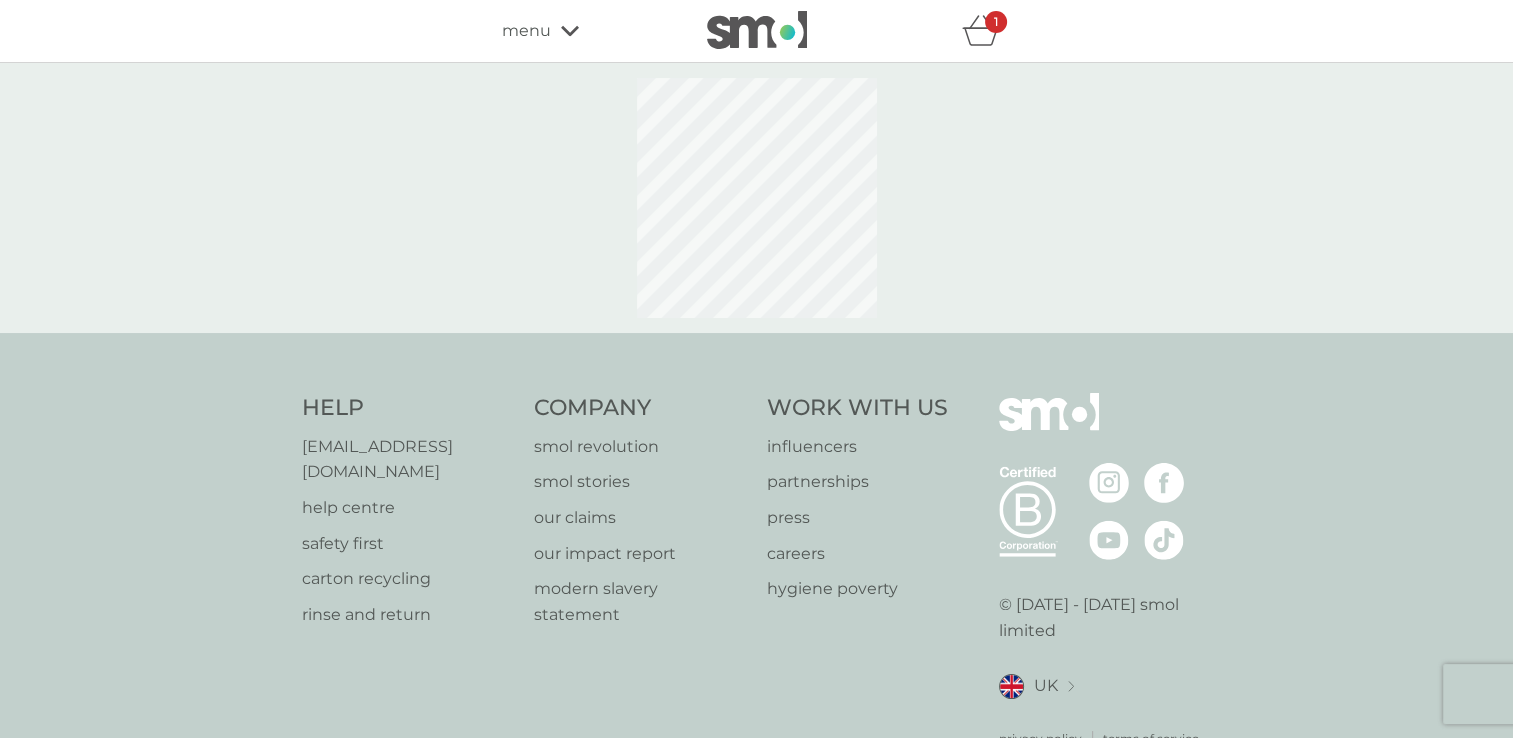 select on "119" 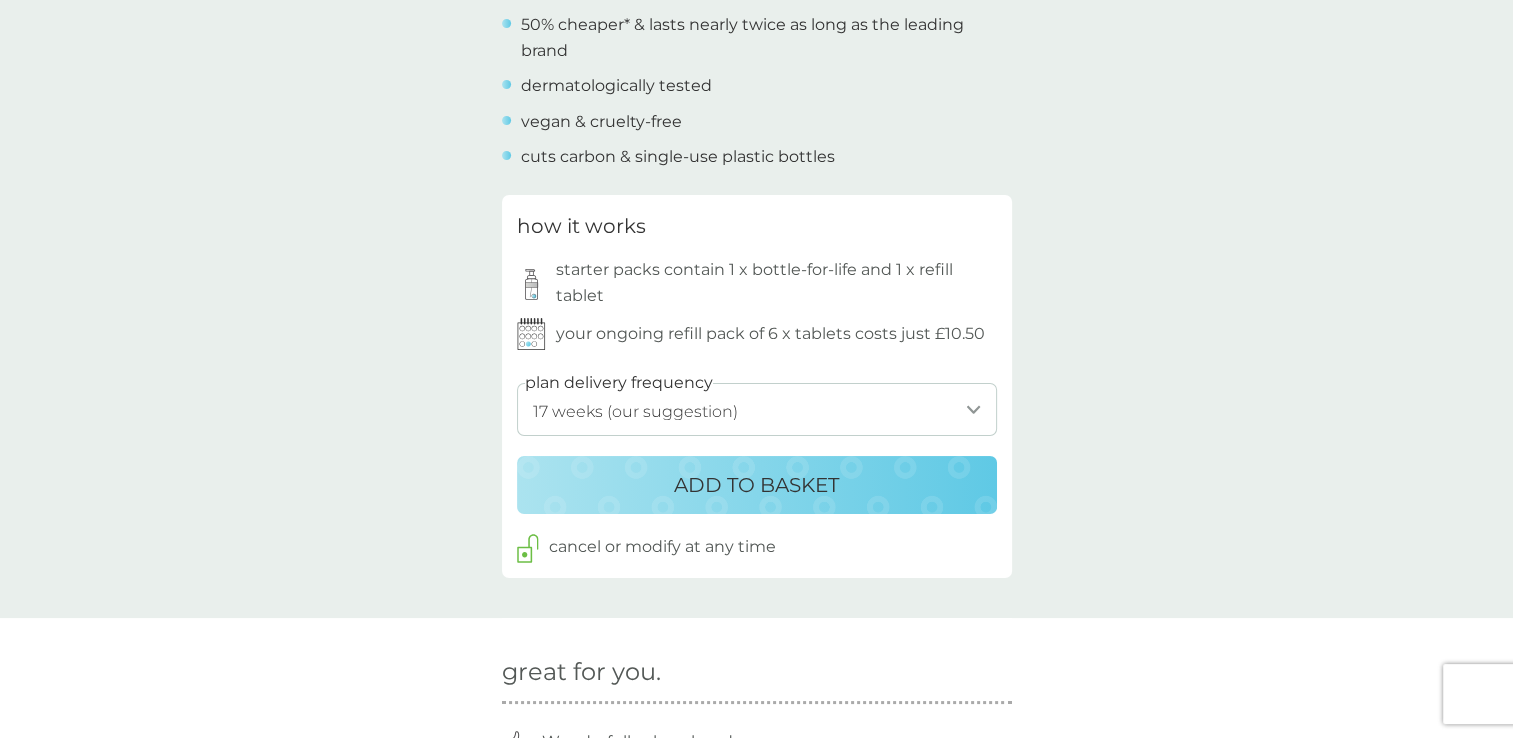 scroll, scrollTop: 888, scrollLeft: 0, axis: vertical 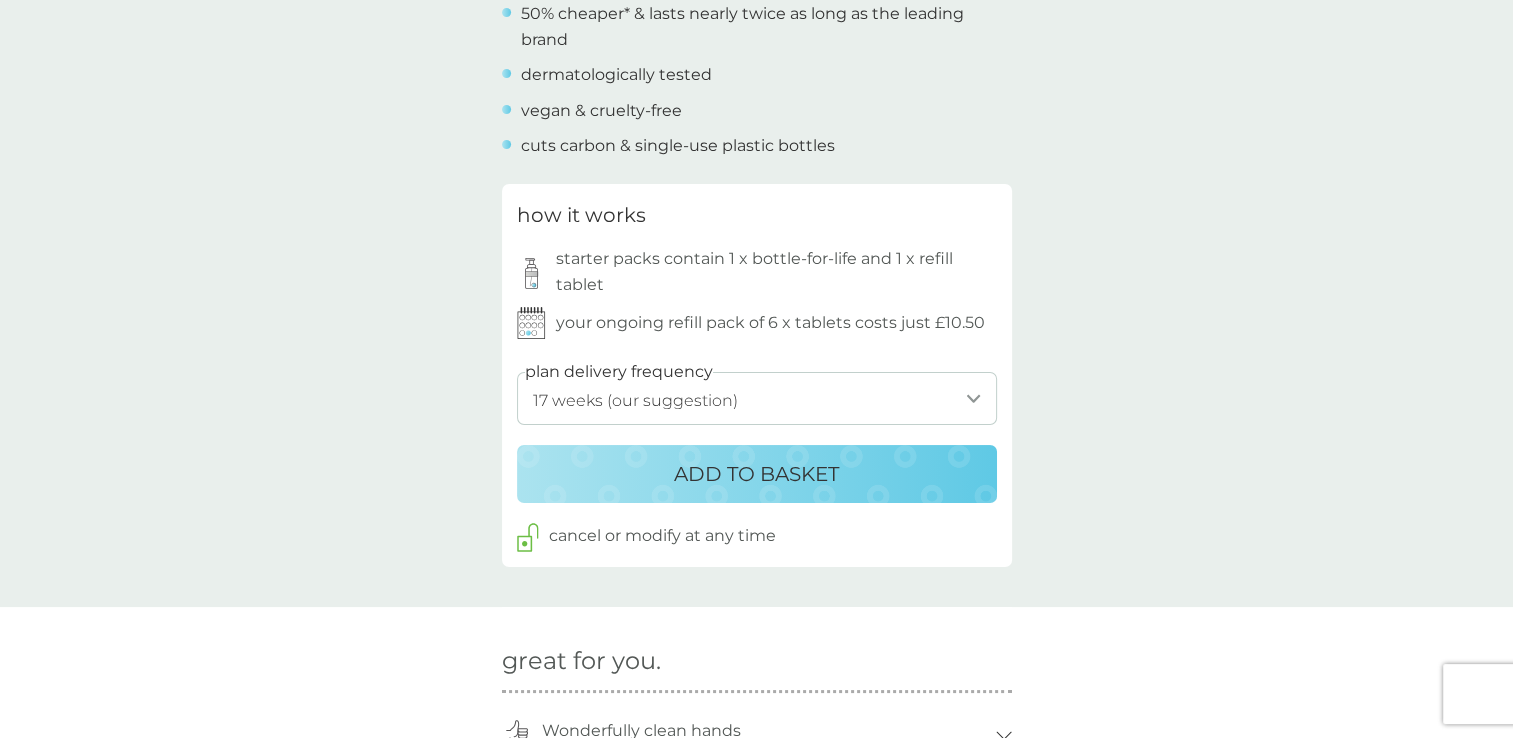 click on "ADD TO BASKET" at bounding box center [756, 474] 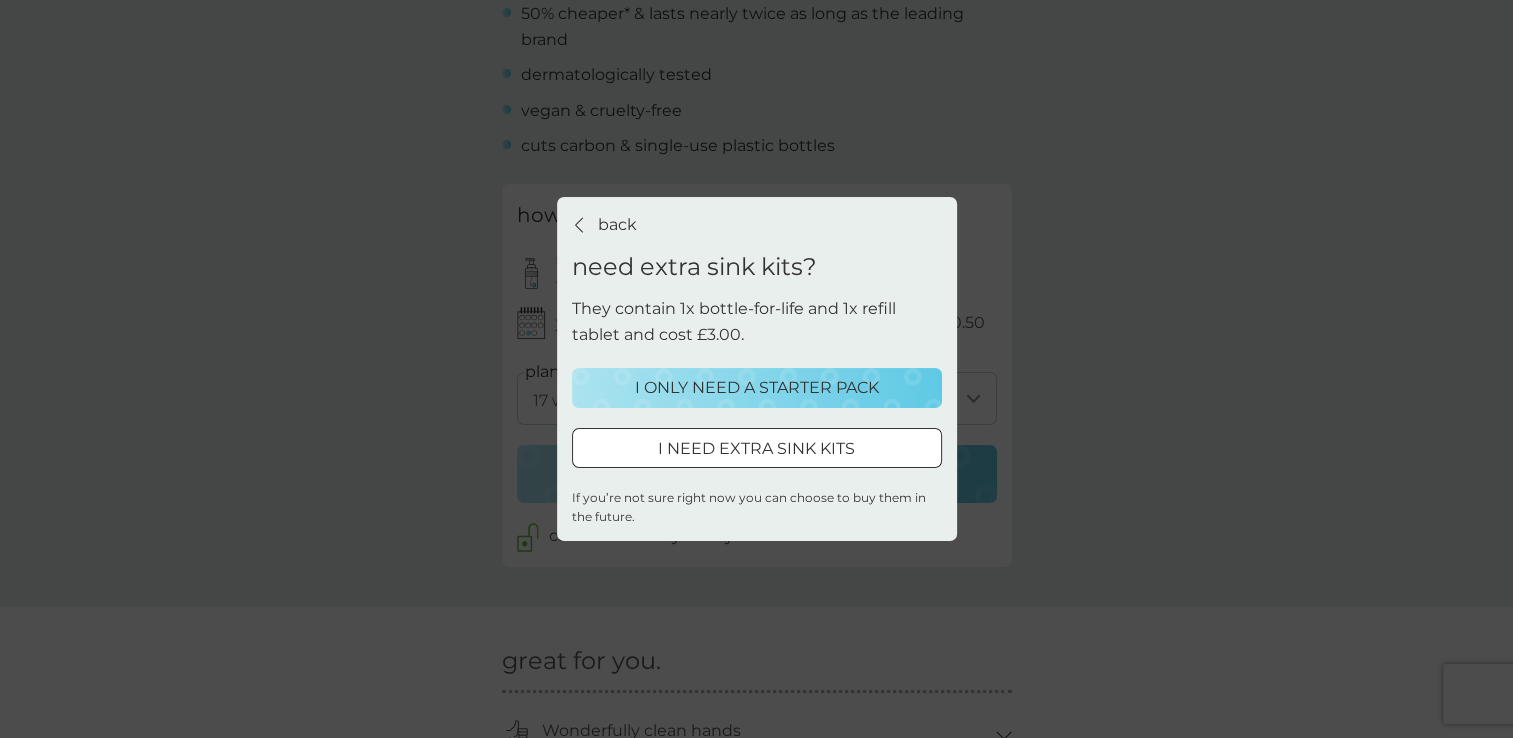 click on "I ONLY NEED A STARTER PACK" at bounding box center [757, 388] 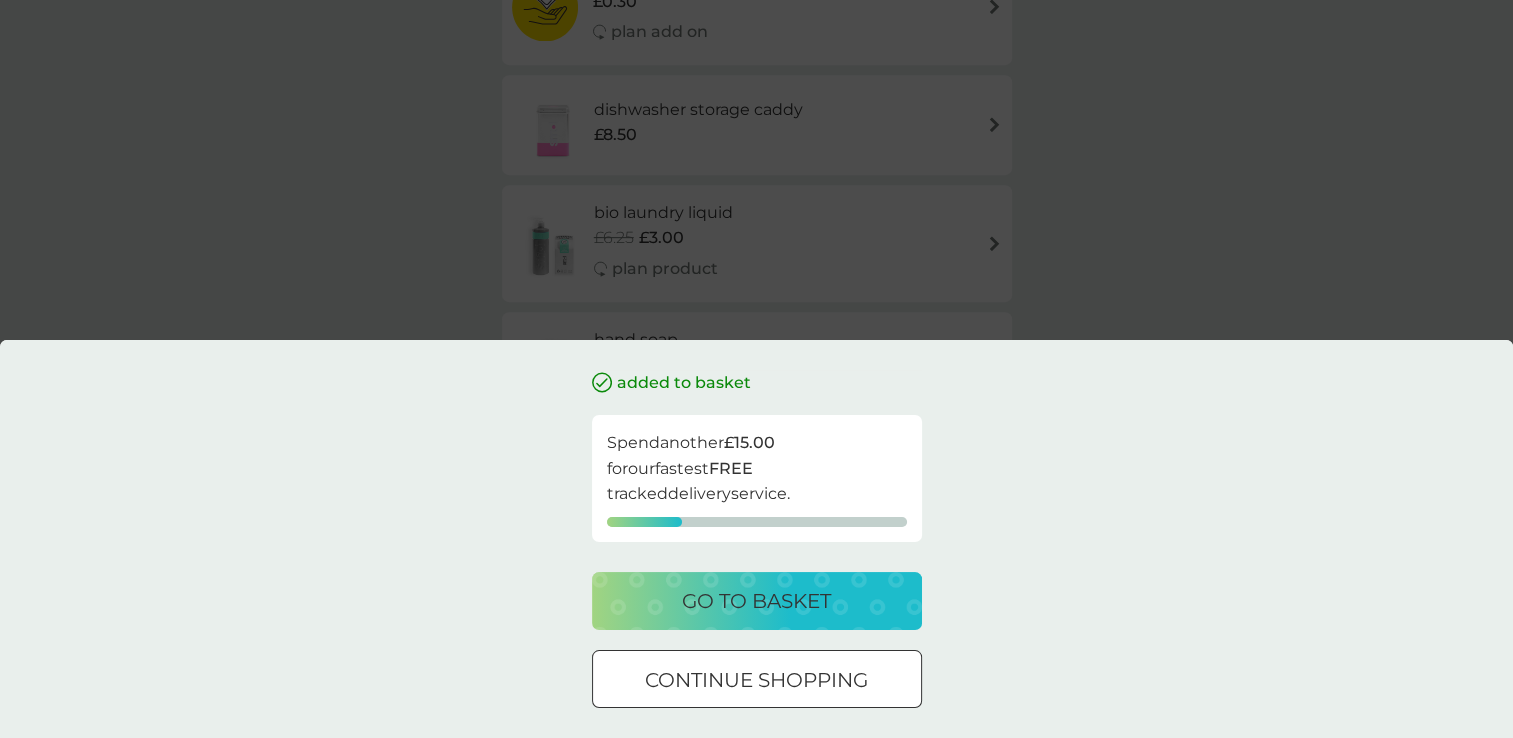 scroll, scrollTop: 0, scrollLeft: 0, axis: both 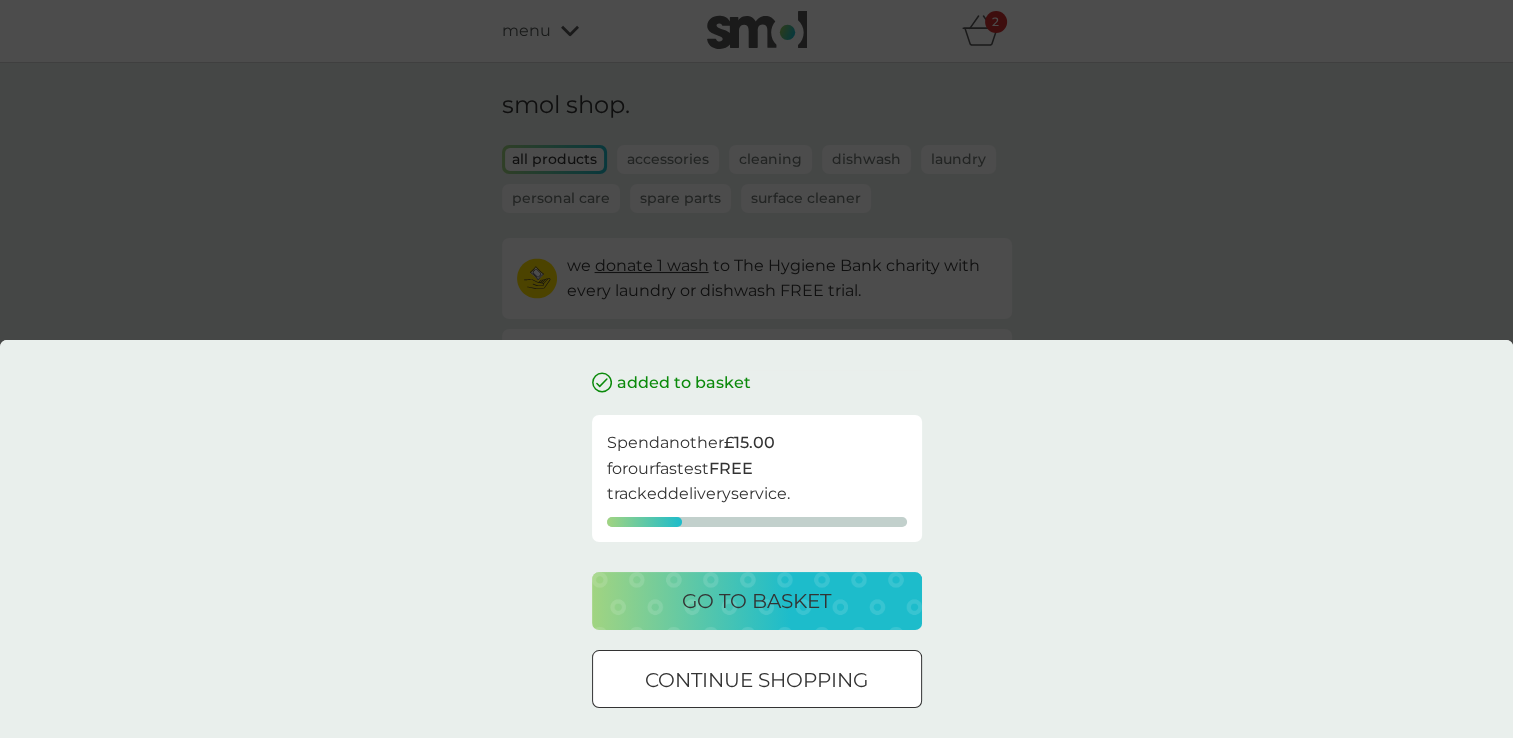 click on "go to basket" at bounding box center (757, 601) 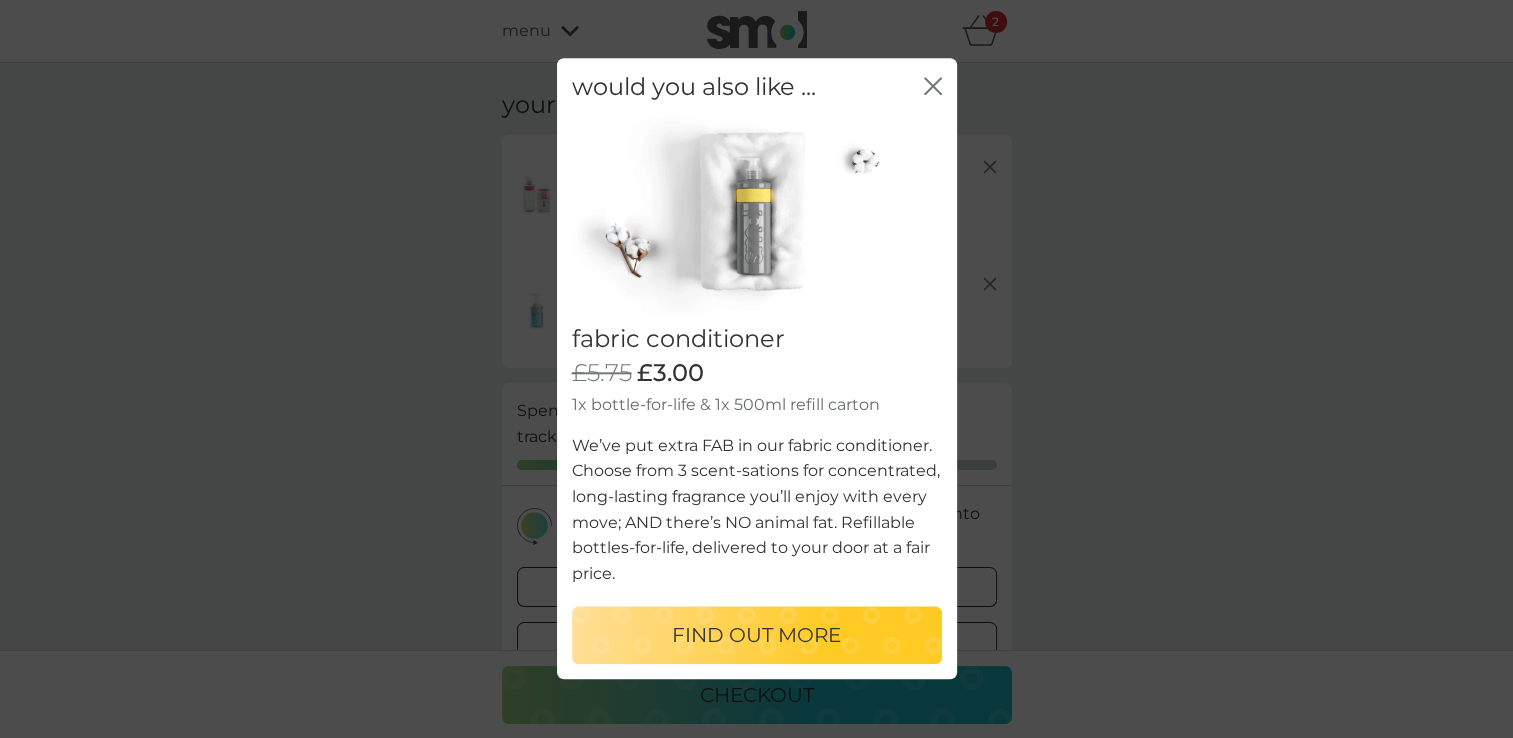 click on "close" 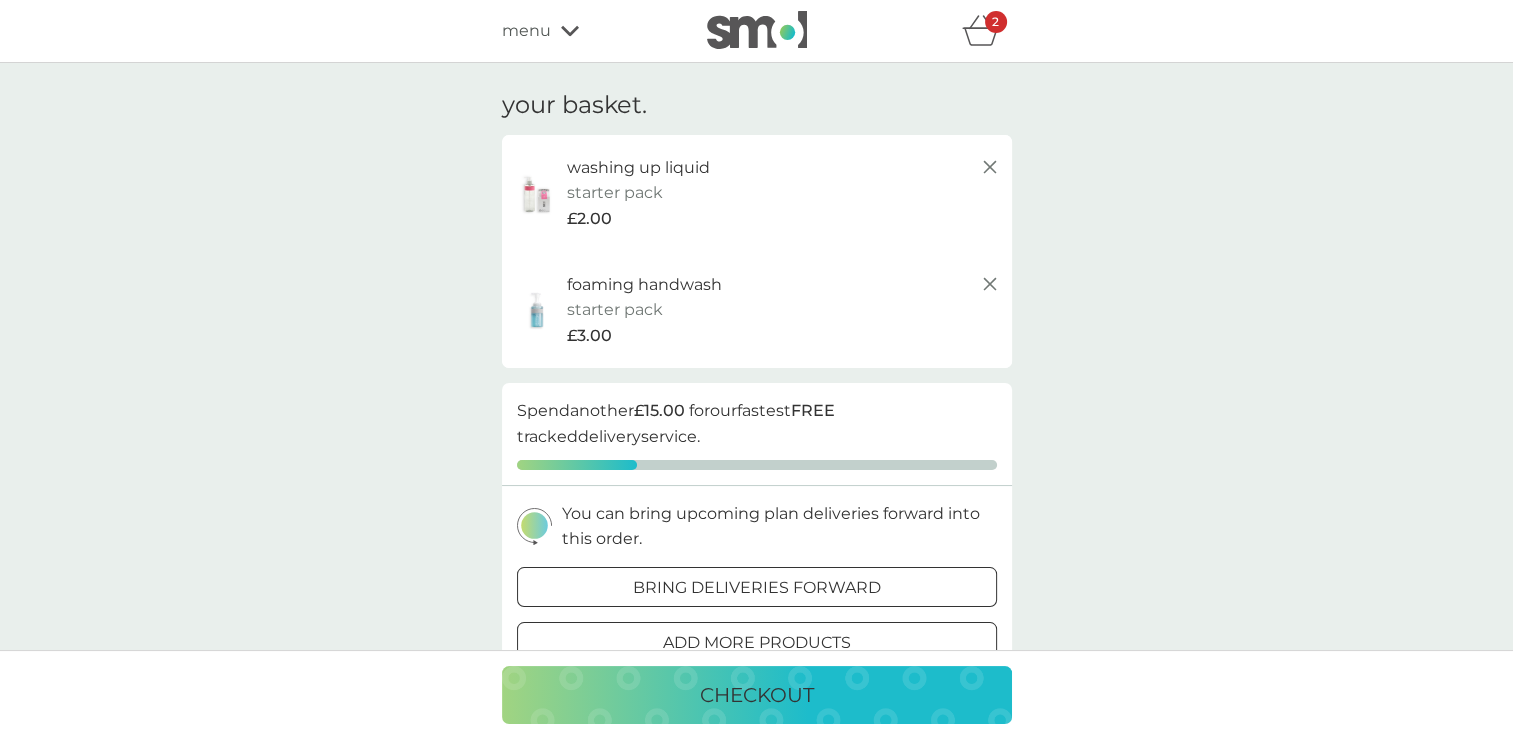 click on "checkout" at bounding box center [757, 695] 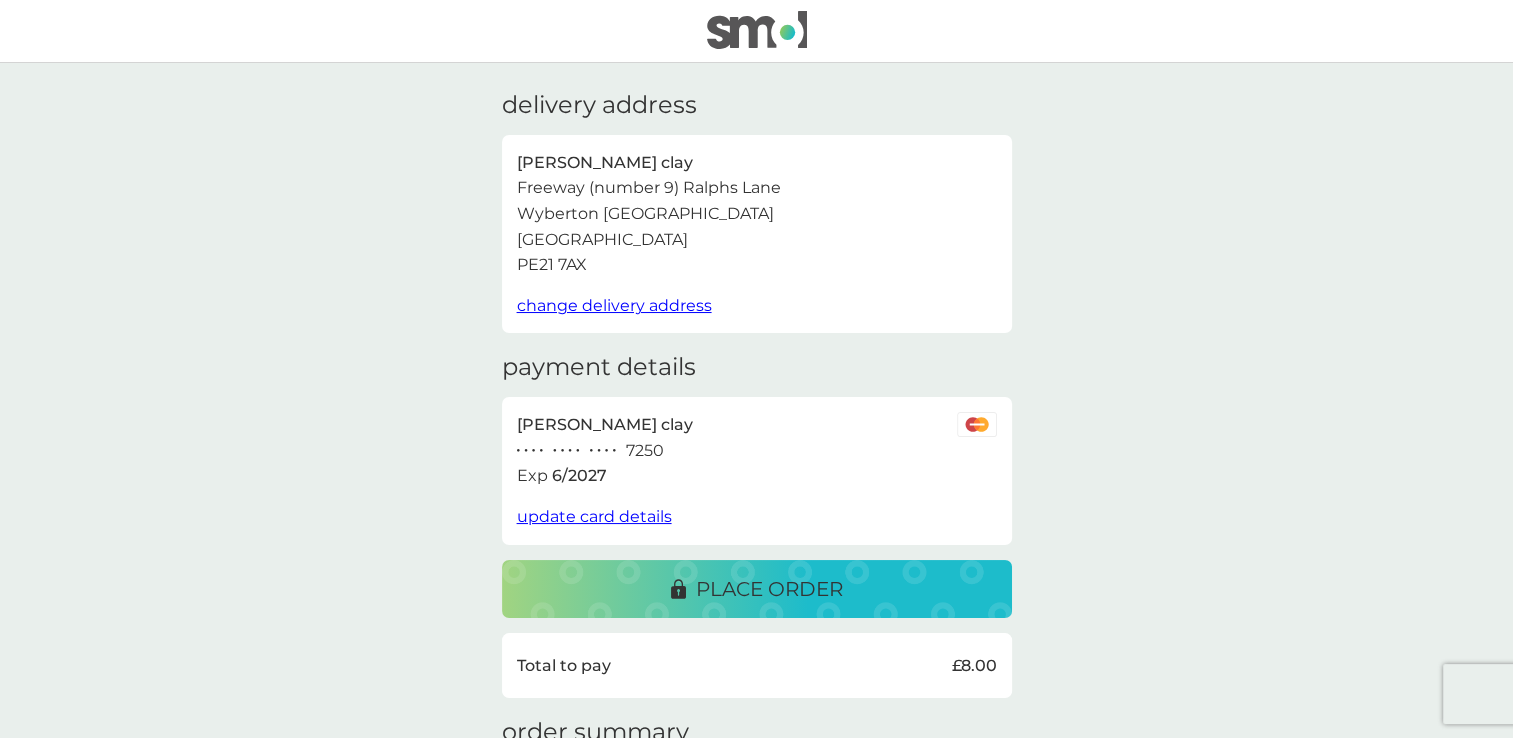 click on "place order" at bounding box center [769, 589] 